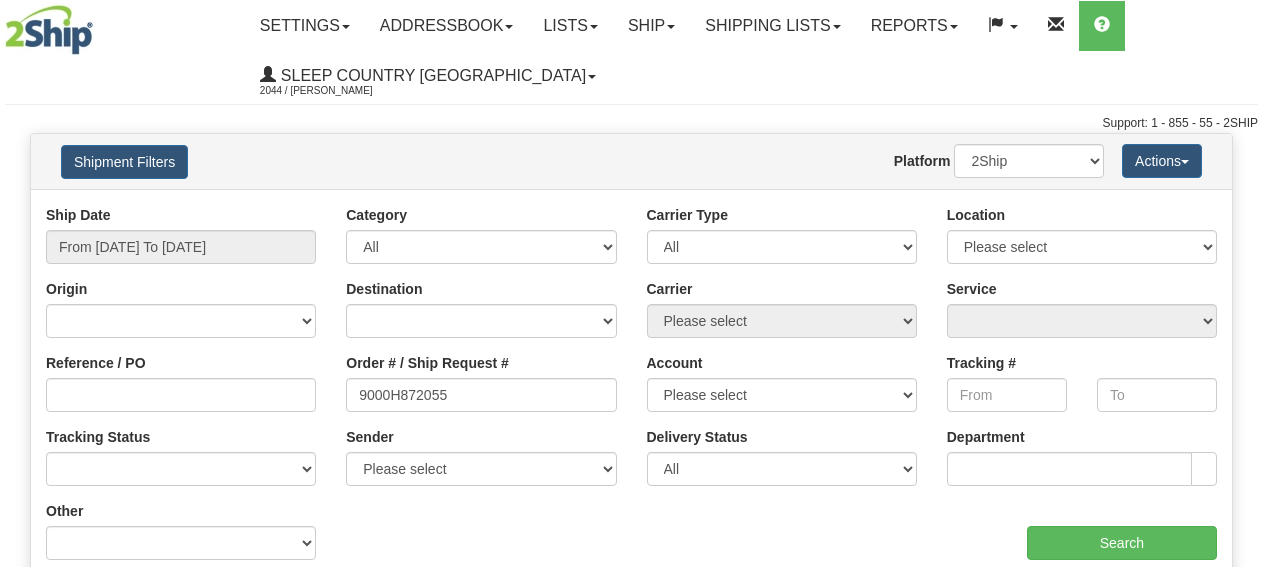 scroll, scrollTop: 0, scrollLeft: 0, axis: both 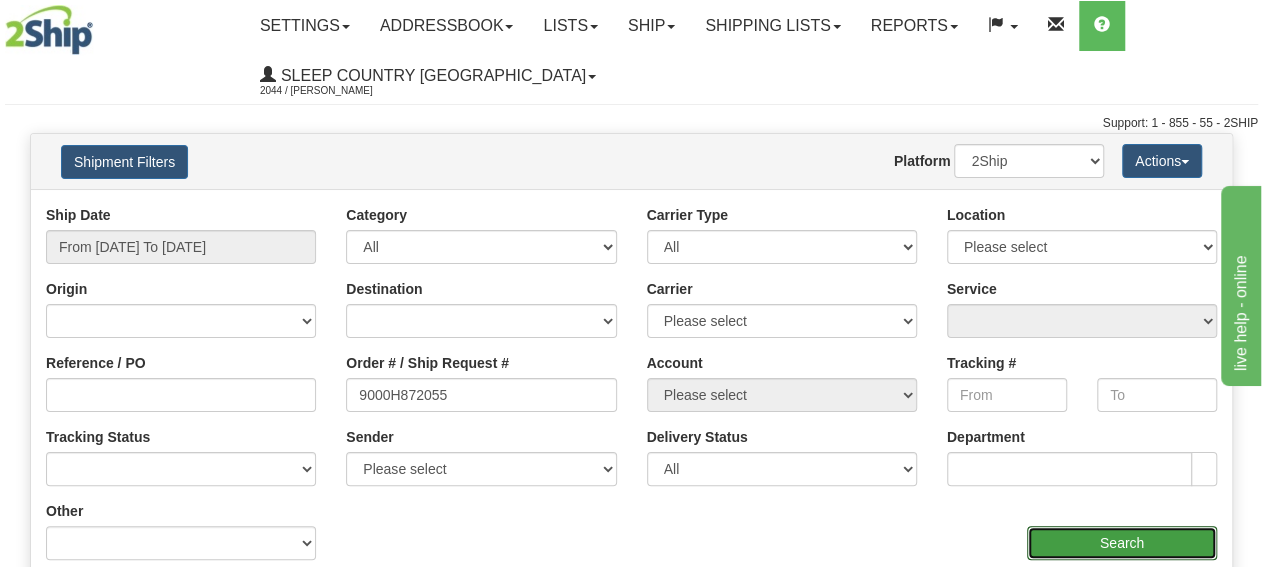 click on "Search" at bounding box center (1122, 543) 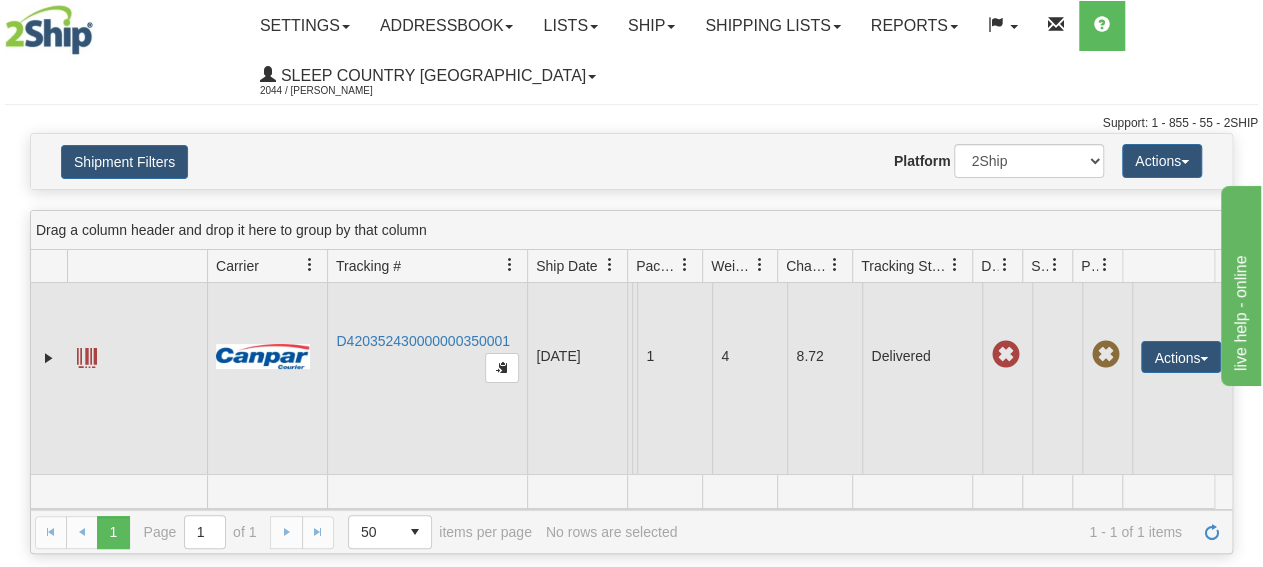 scroll, scrollTop: 84, scrollLeft: 0, axis: vertical 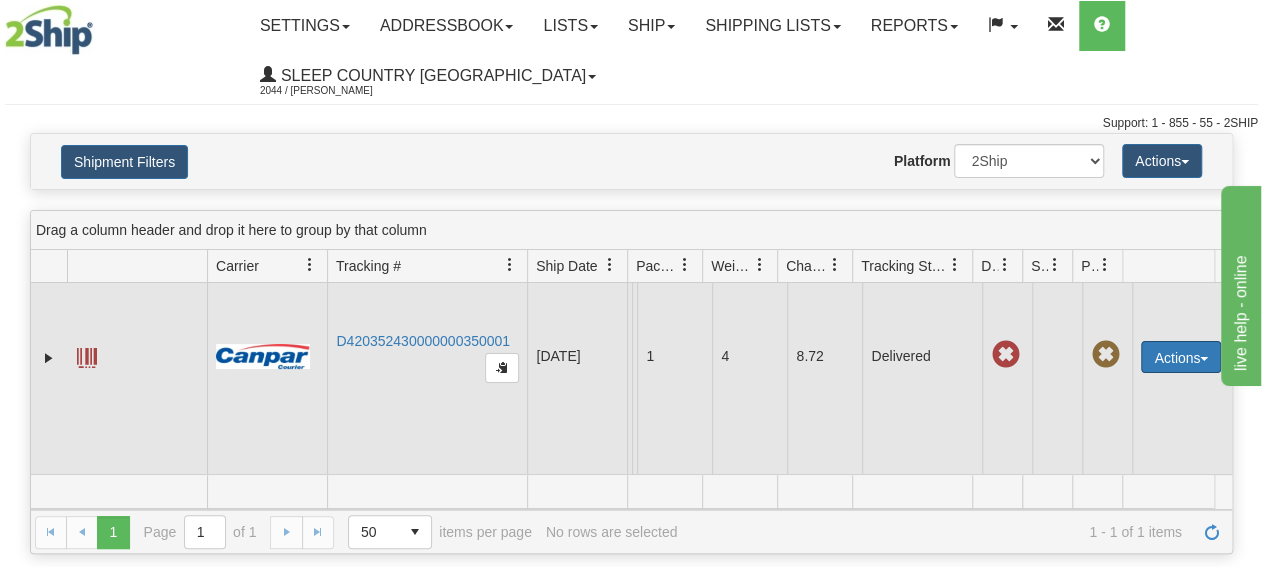 click on "Actions" at bounding box center [1181, 357] 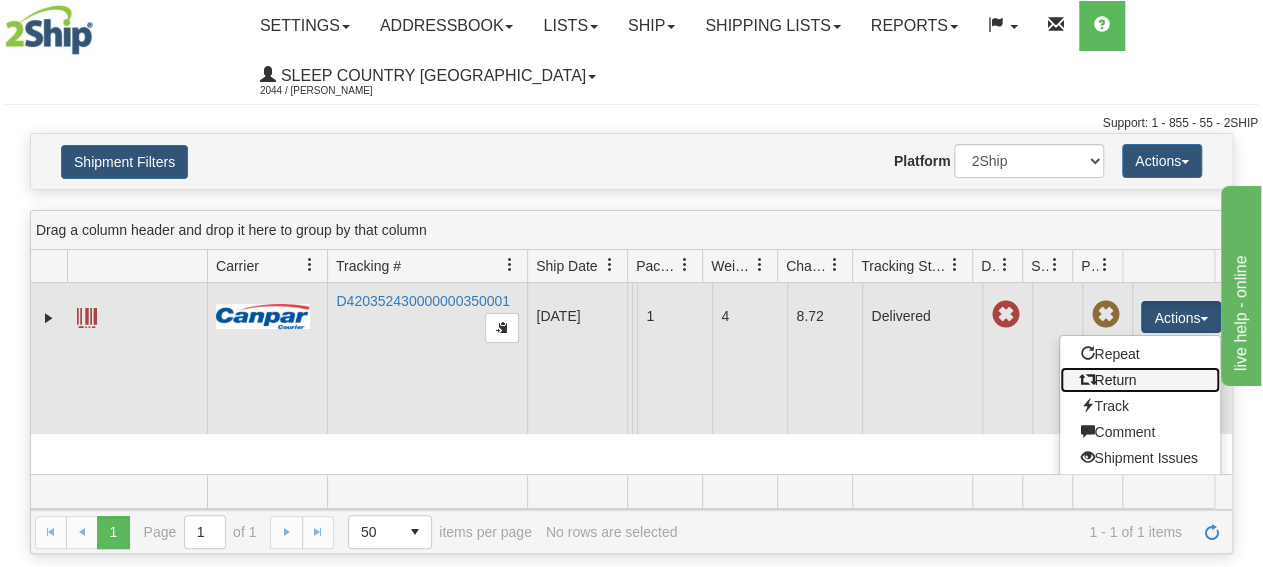 click on "Return" at bounding box center [1140, 380] 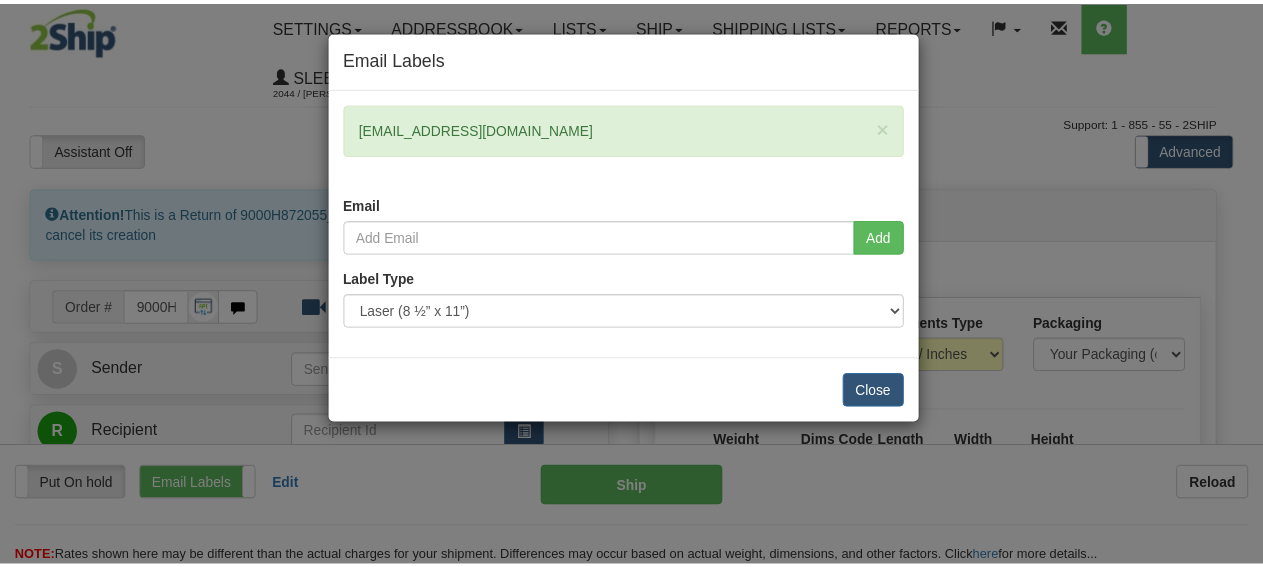 scroll, scrollTop: 0, scrollLeft: 0, axis: both 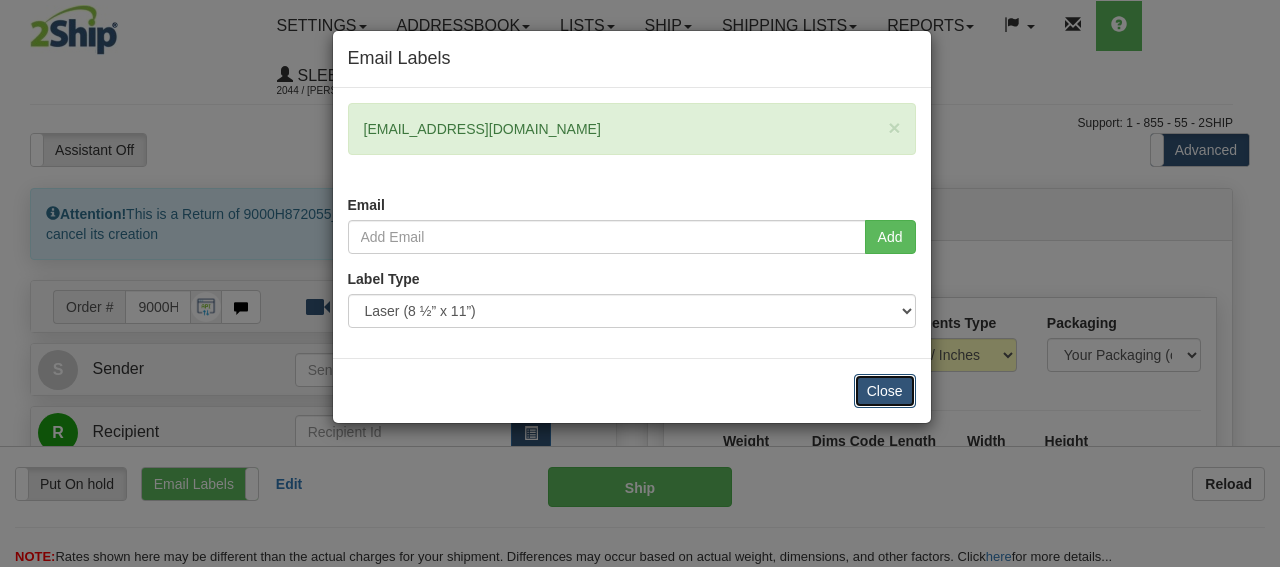 click on "Close" at bounding box center [885, 391] 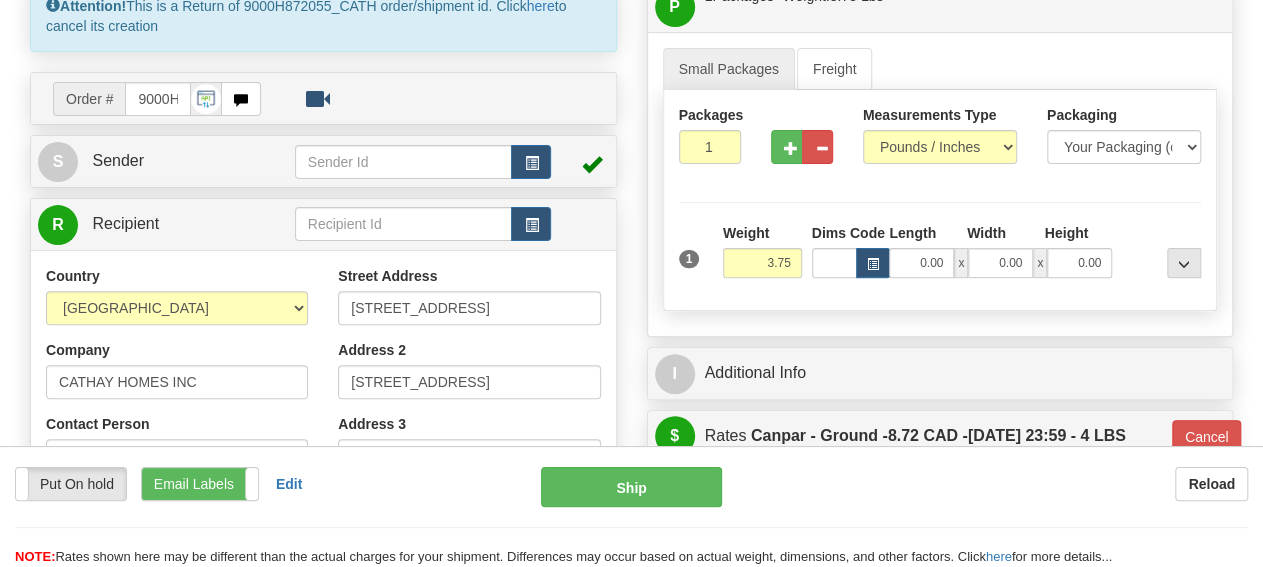 scroll, scrollTop: 104, scrollLeft: 0, axis: vertical 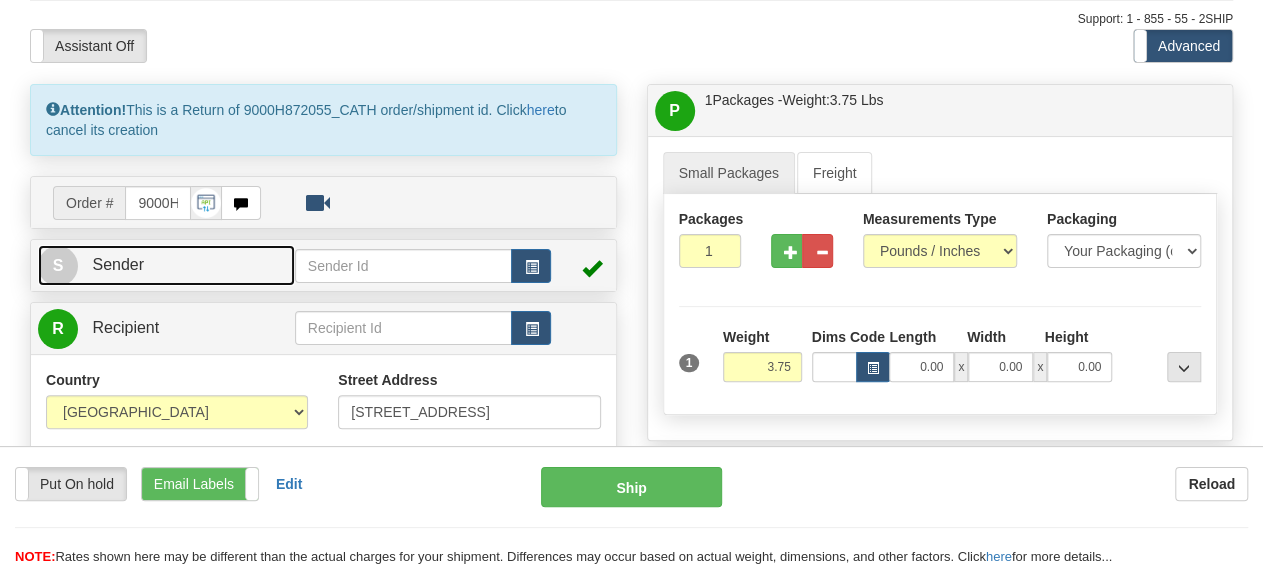 click on "S
Sender" at bounding box center (166, 265) 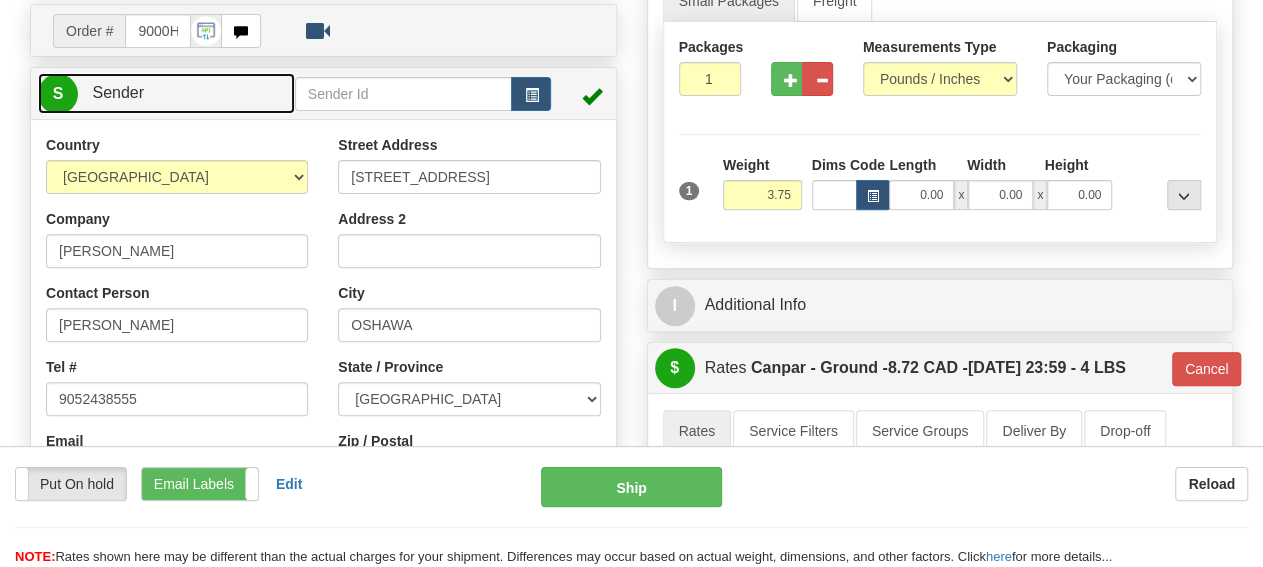 scroll, scrollTop: 312, scrollLeft: 0, axis: vertical 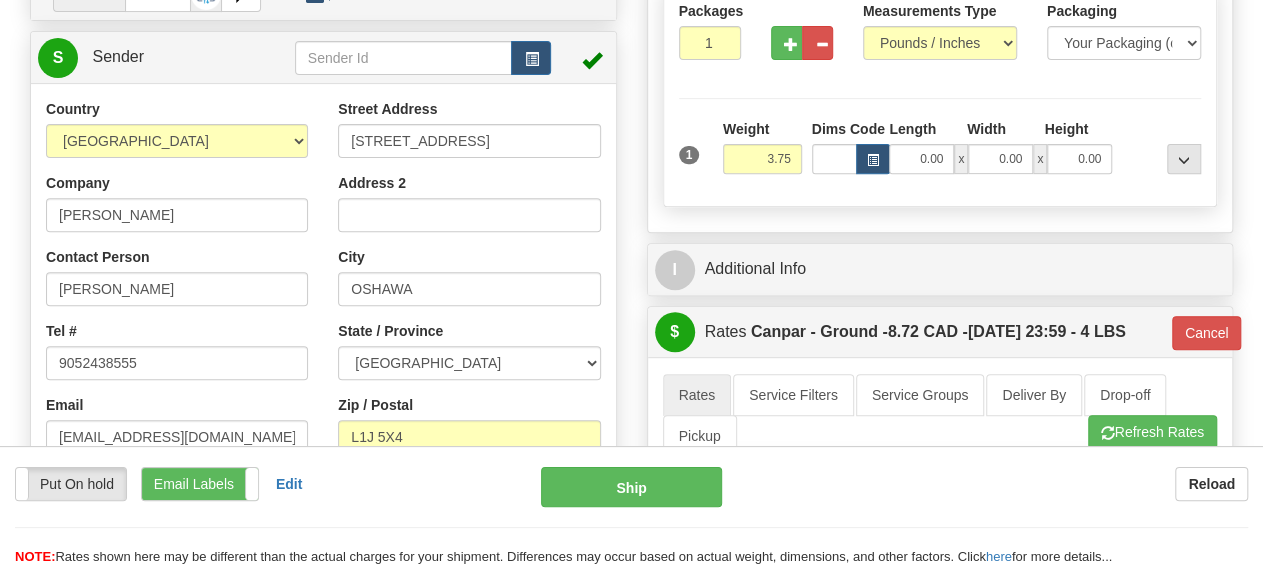 click on "P
Packages / Skids
1
Packages -
Weight:  3.75   Lbs
1
Skids -
Weight:  NaN   Lbs
Shipment Level
Shipm.
Pack.." at bounding box center (940, 565) 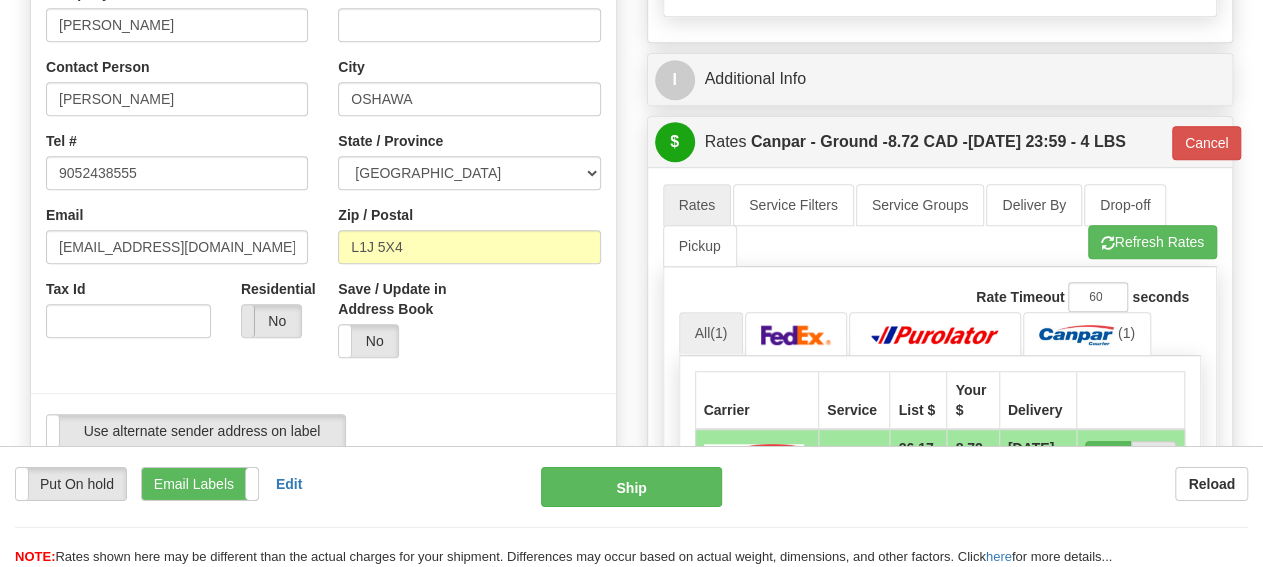 scroll, scrollTop: 520, scrollLeft: 0, axis: vertical 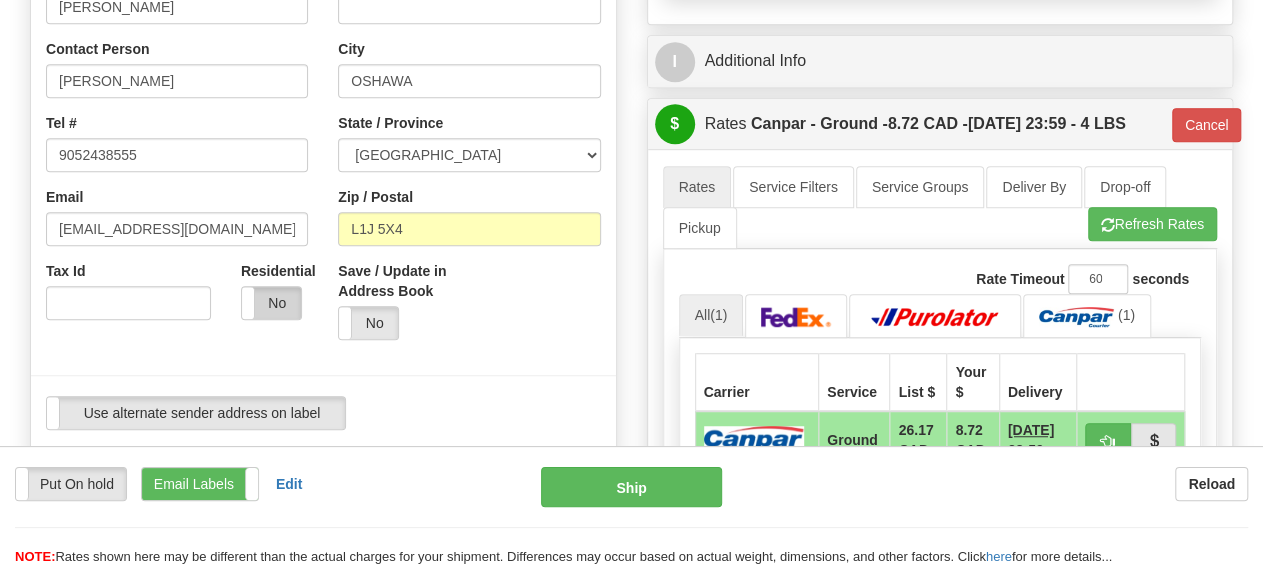 click on "No" at bounding box center [271, 303] 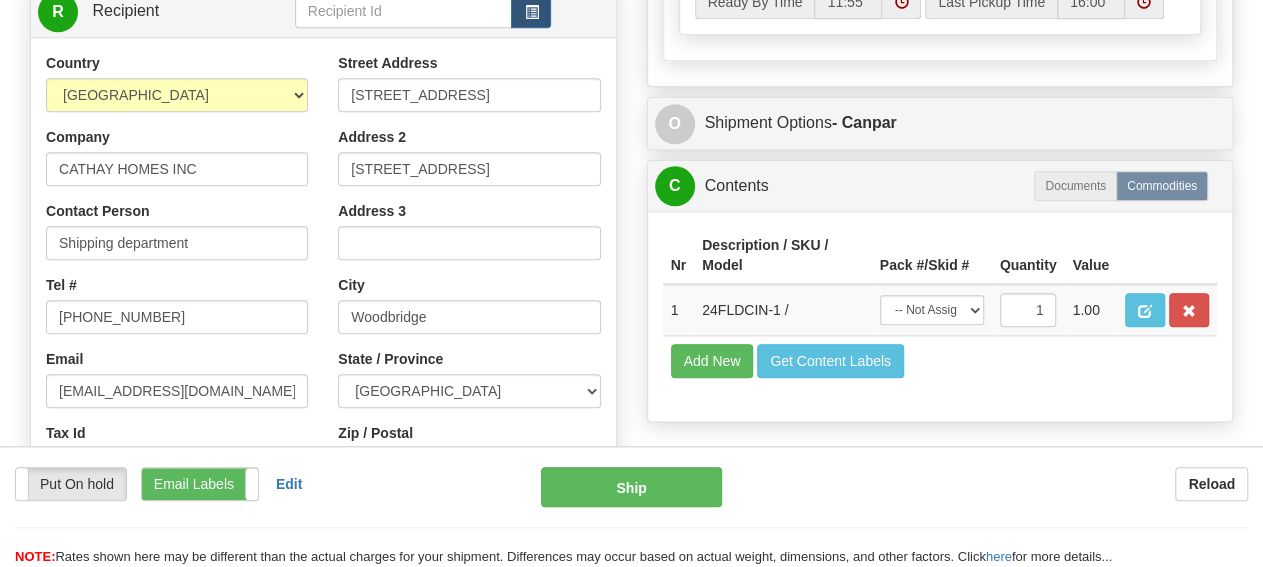 scroll, scrollTop: 1040, scrollLeft: 0, axis: vertical 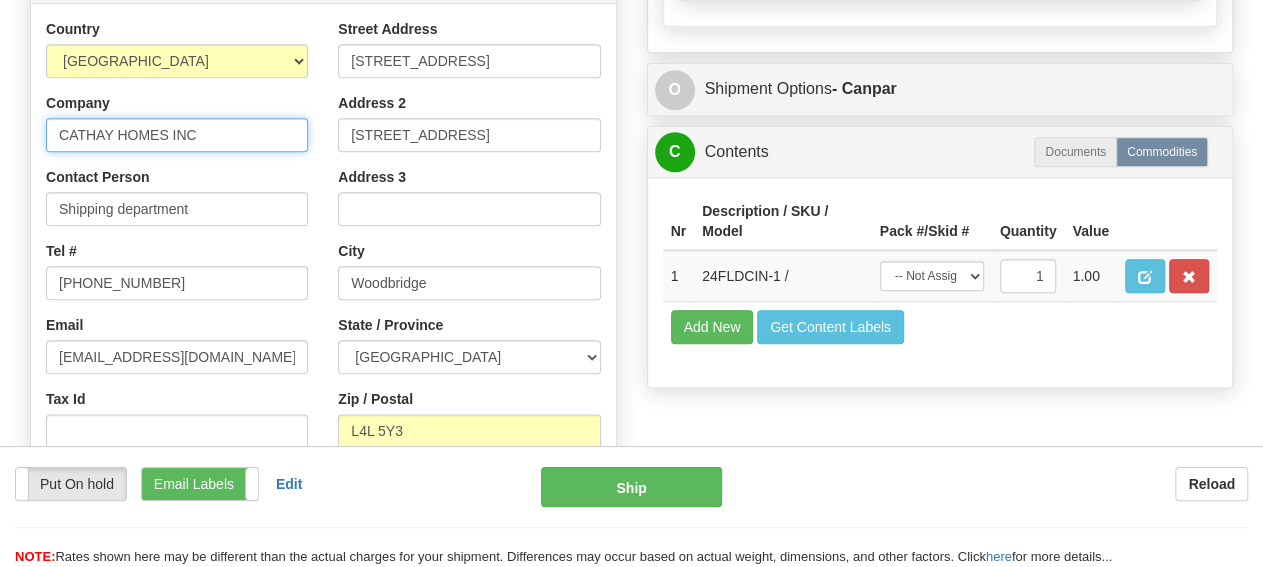 drag, startPoint x: 234, startPoint y: 135, endPoint x: 16, endPoint y: 125, distance: 218.22923 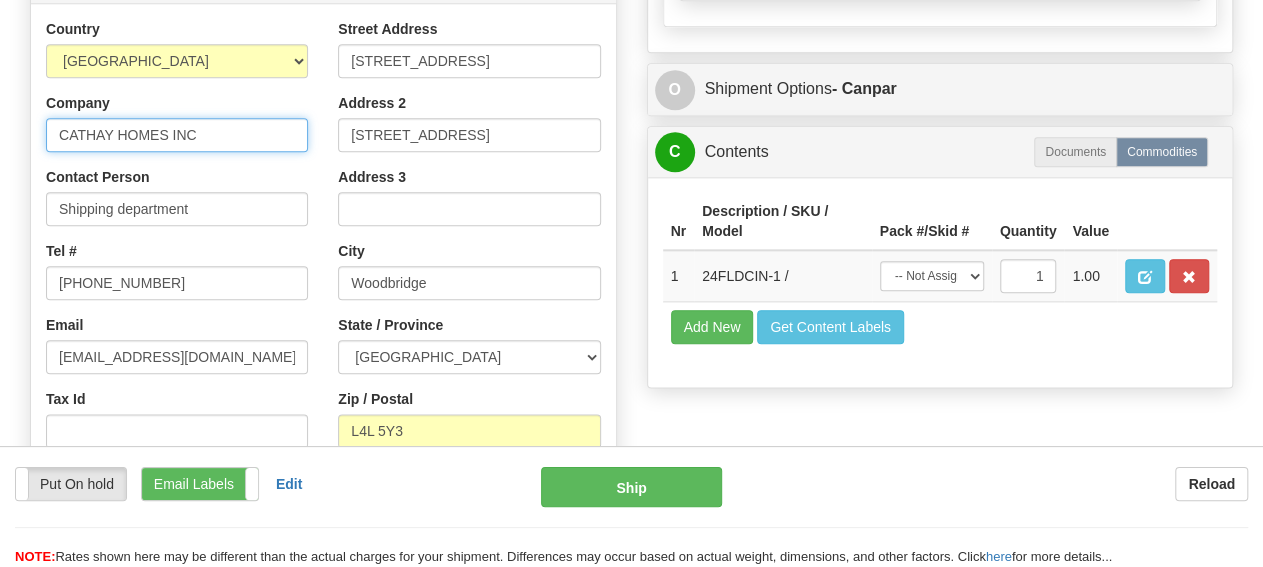 click on "Attention!  This is a Return of 9000H872055_CATH order/shipment id.  Click  here  to cancel its creation
Order #
9000H872055_CATHR
S" at bounding box center [323, -72] 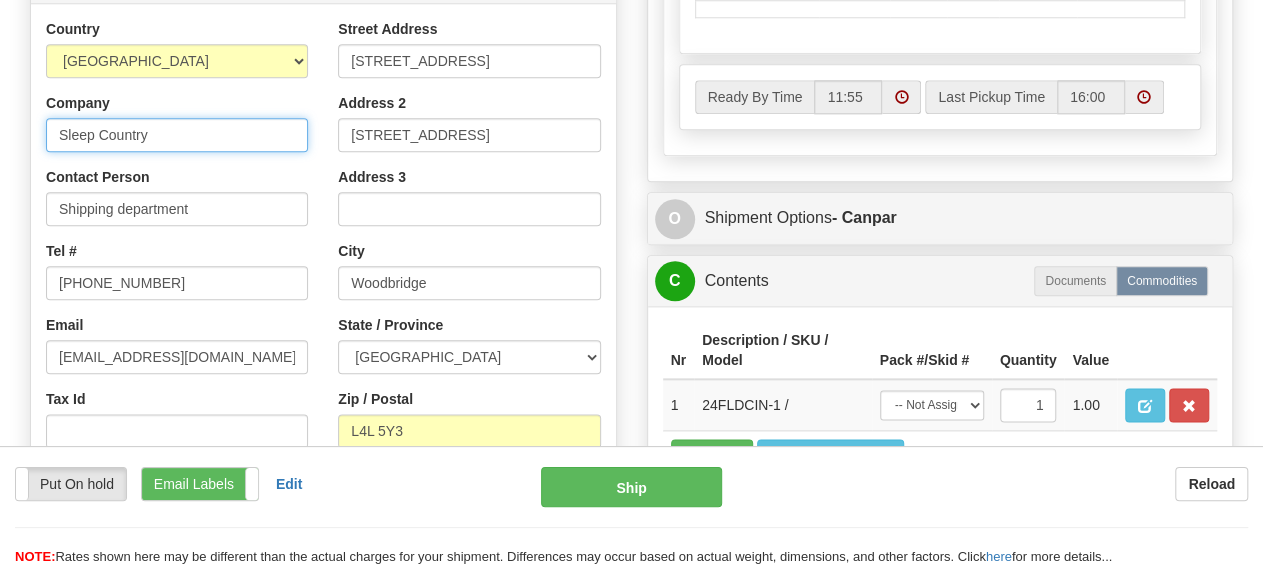 type on "Sleep Country" 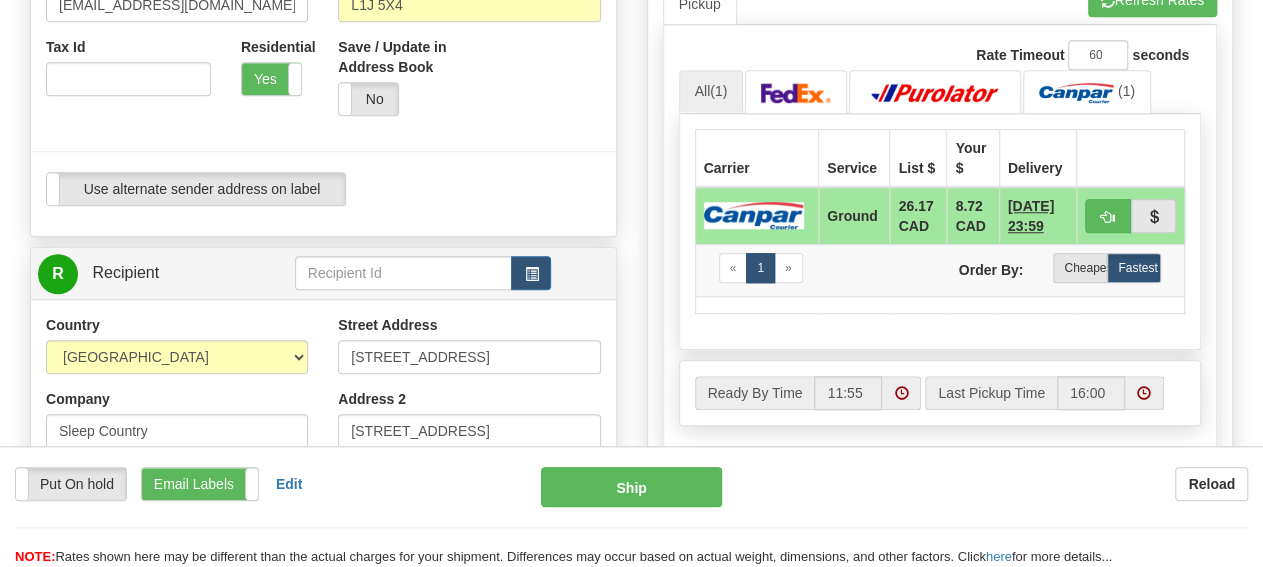scroll, scrollTop: 832, scrollLeft: 0, axis: vertical 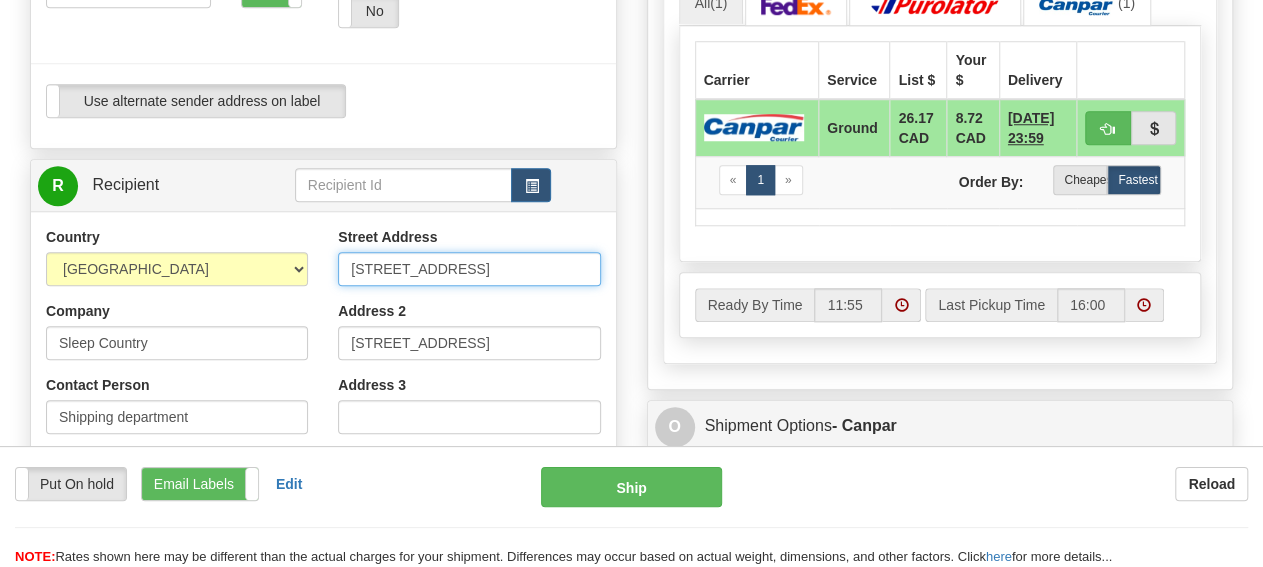 drag, startPoint x: 518, startPoint y: 267, endPoint x: 330, endPoint y: 261, distance: 188.09572 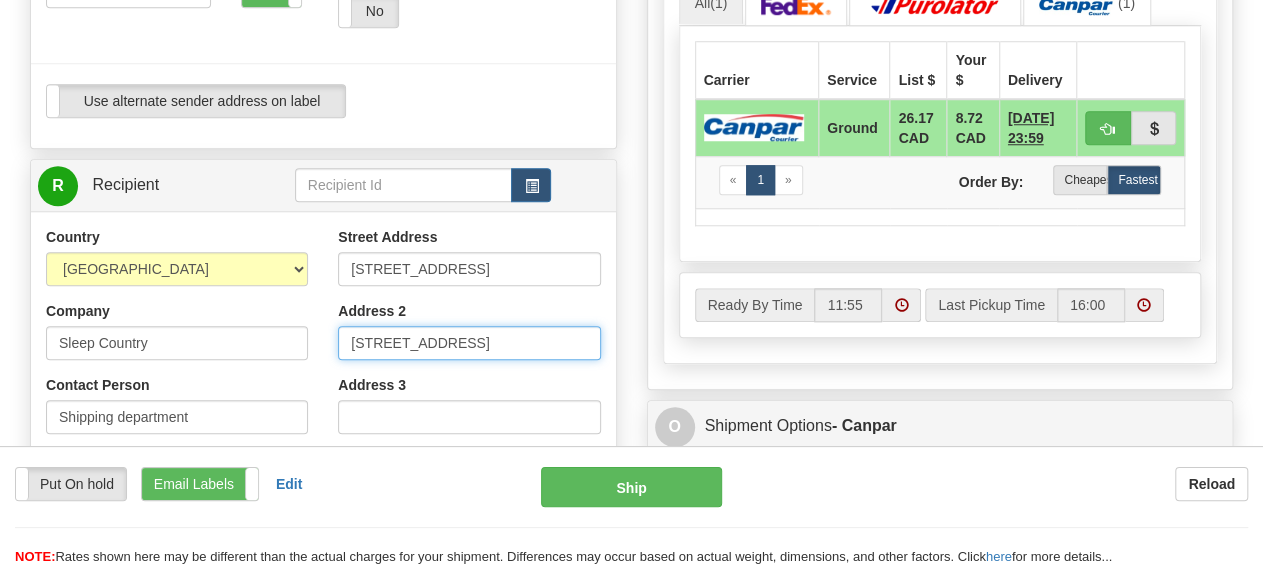 drag, startPoint x: 531, startPoint y: 341, endPoint x: 127, endPoint y: 336, distance: 404.03094 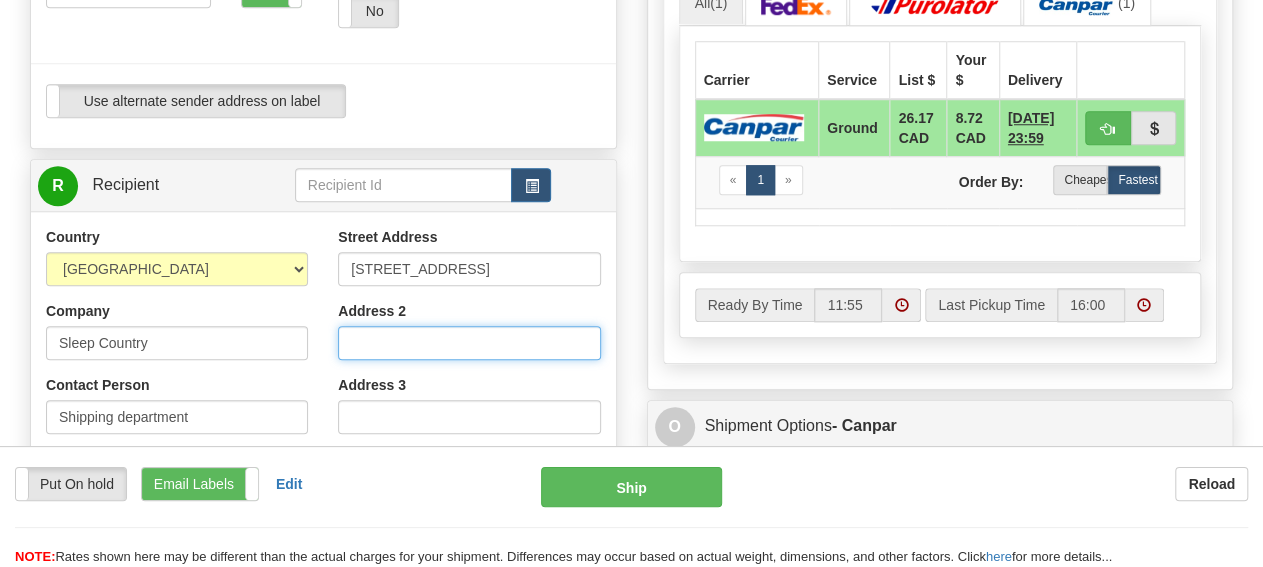 type 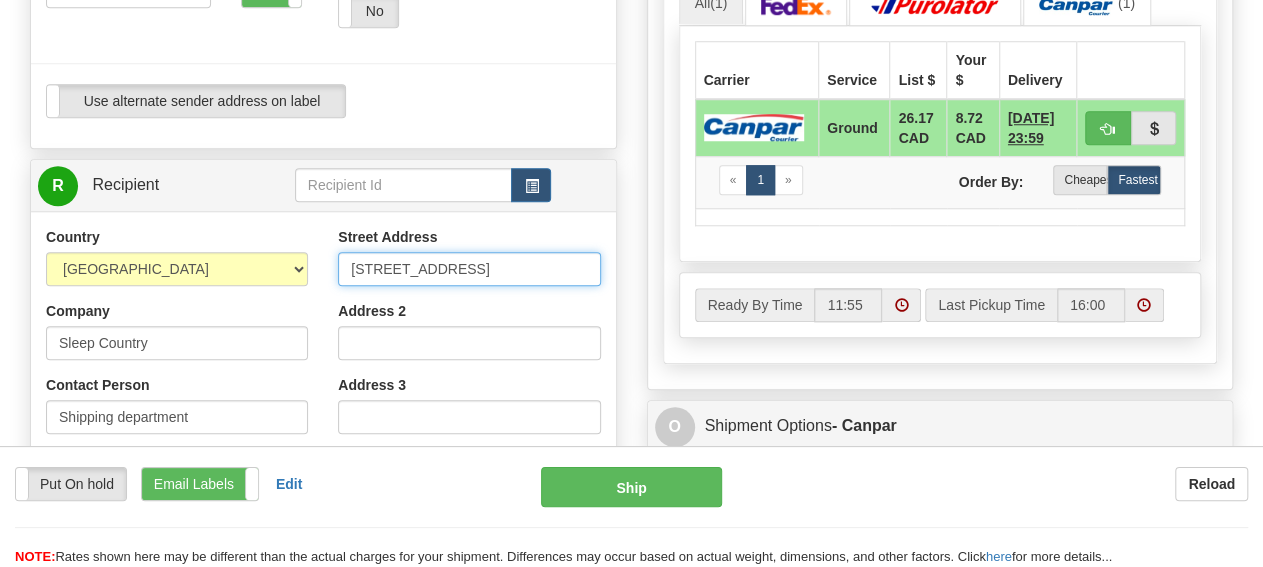 scroll, scrollTop: 0, scrollLeft: 0, axis: both 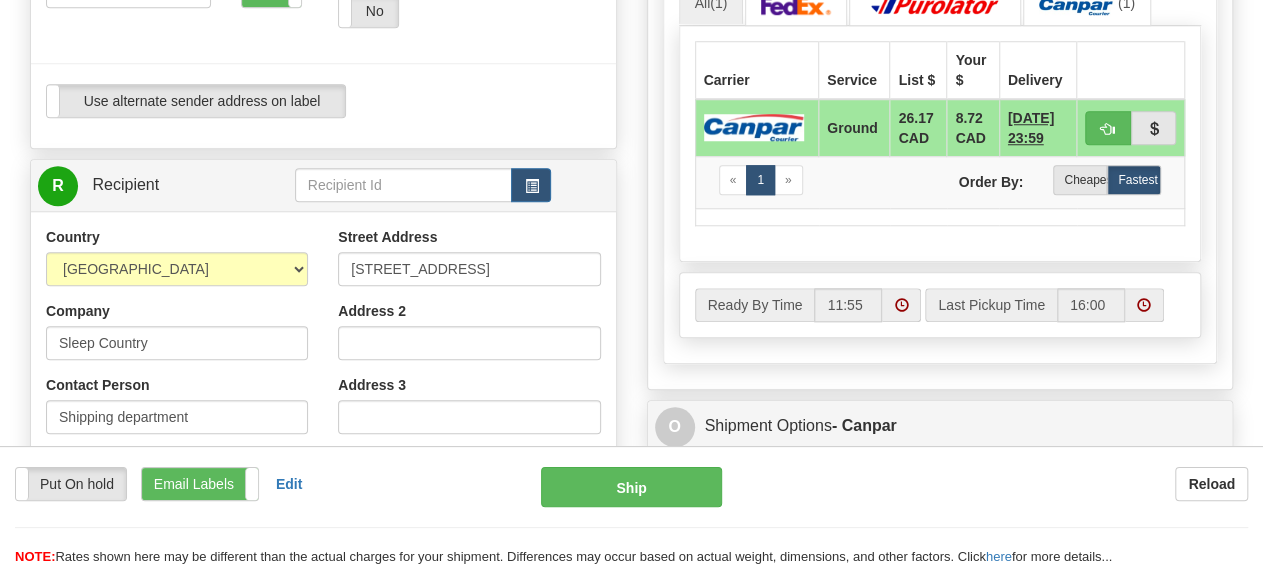 click on "Address 2" at bounding box center (372, 311) 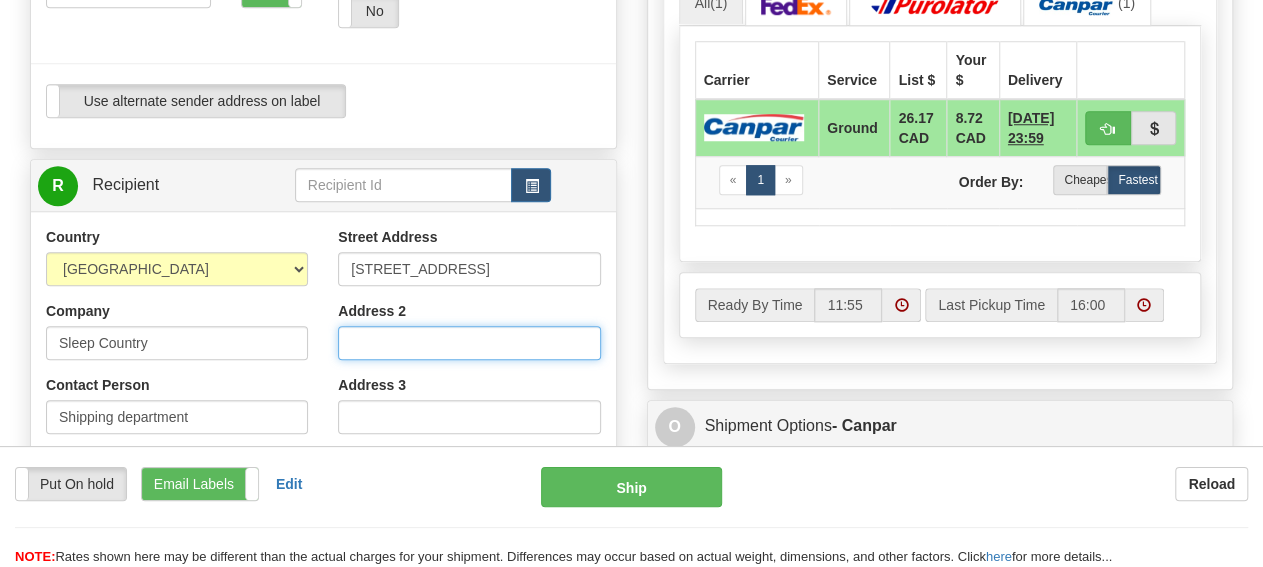 click on "Address 2" at bounding box center [469, 343] 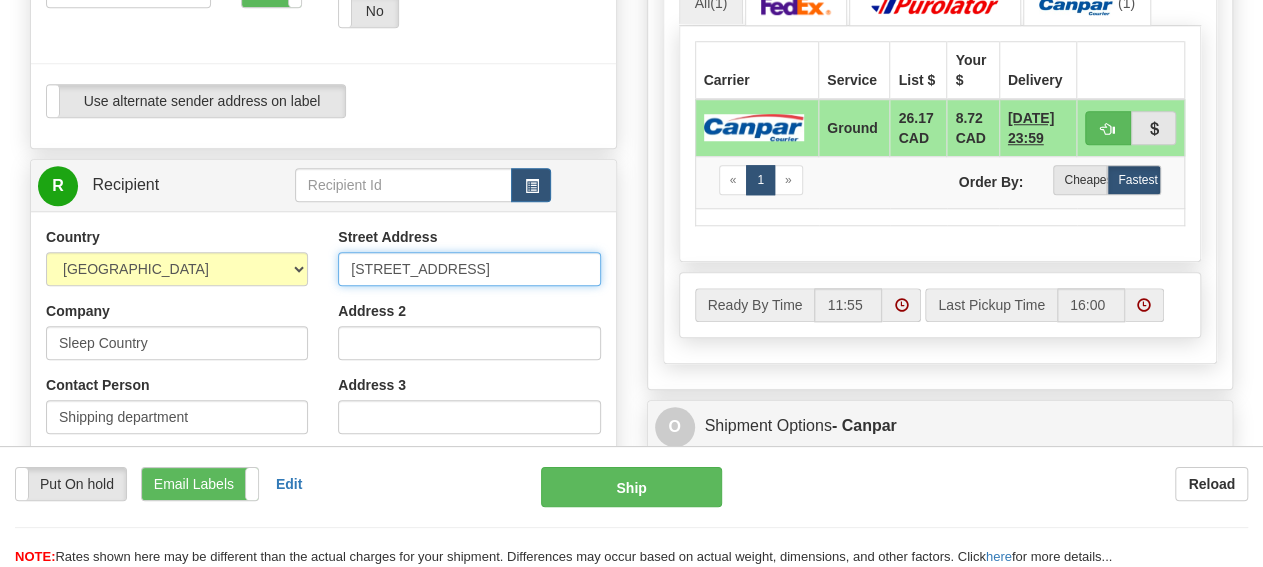 scroll, scrollTop: 0, scrollLeft: 63, axis: horizontal 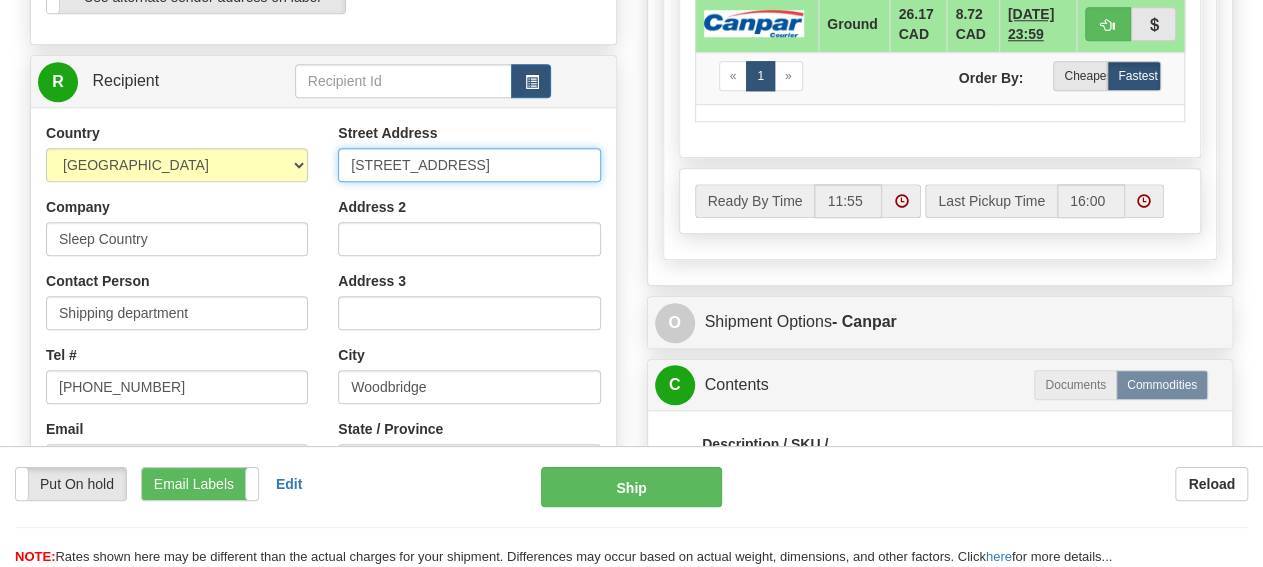 click on "[STREET_ADDRESS]" at bounding box center (469, 165) 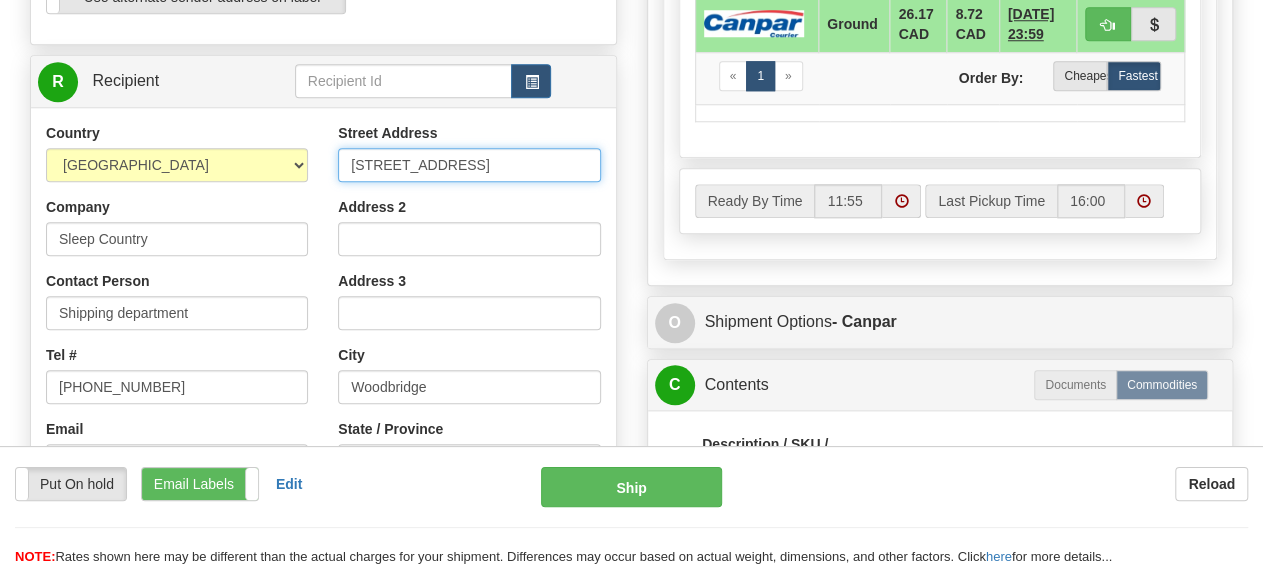 scroll, scrollTop: 0, scrollLeft: 0, axis: both 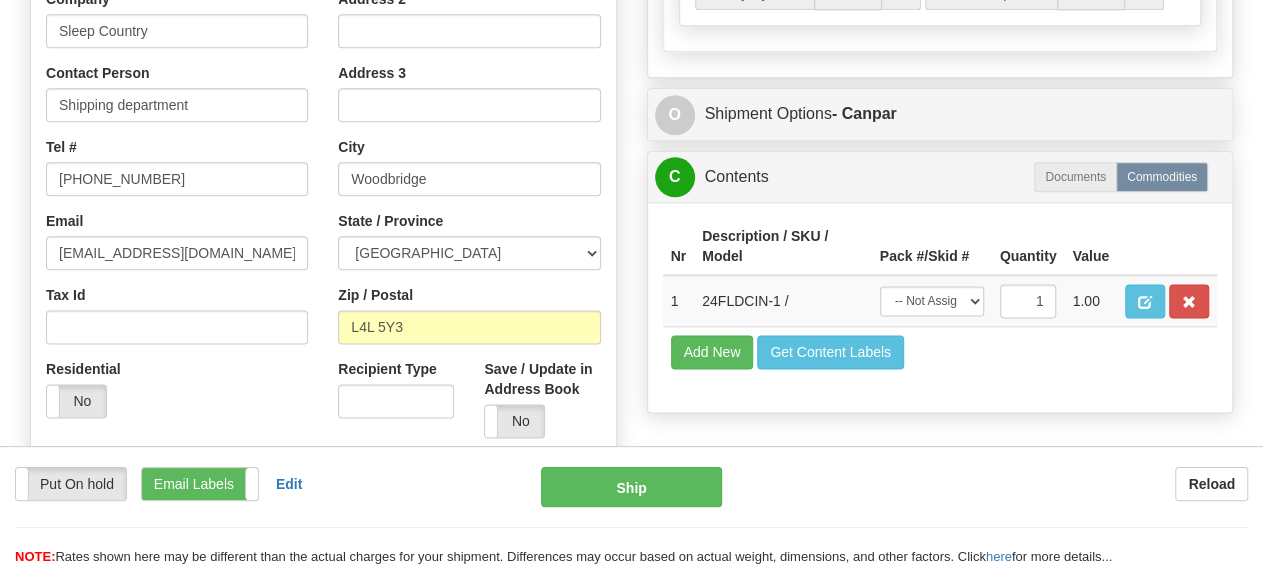 type on "[STREET_ADDRESS]" 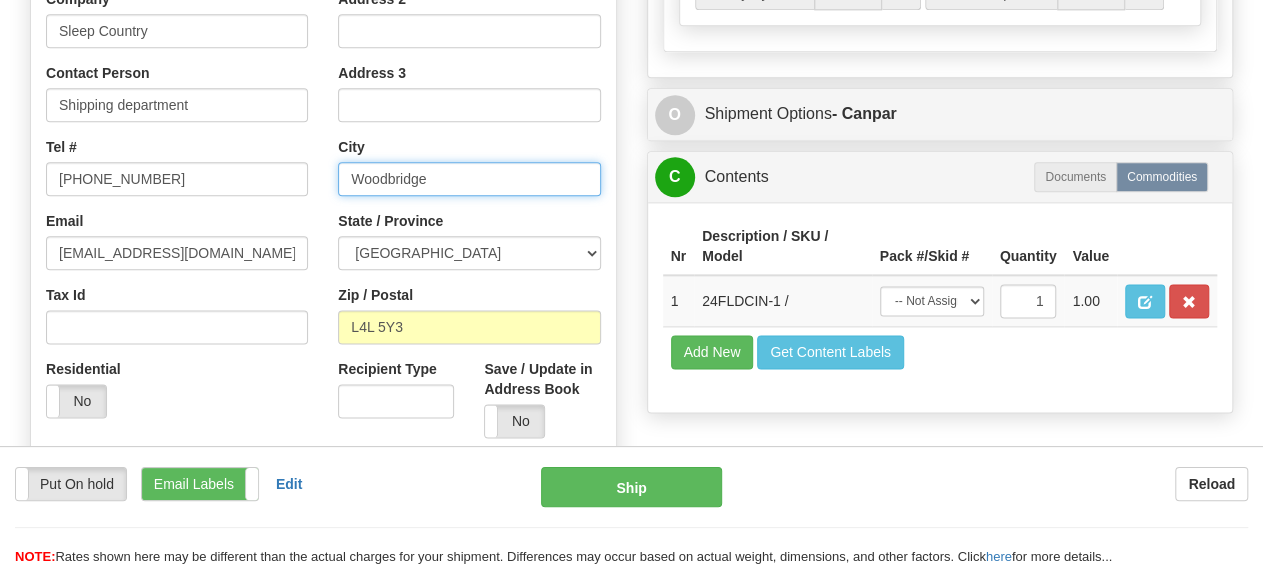 drag, startPoint x: 465, startPoint y: 185, endPoint x: 139, endPoint y: 191, distance: 326.0552 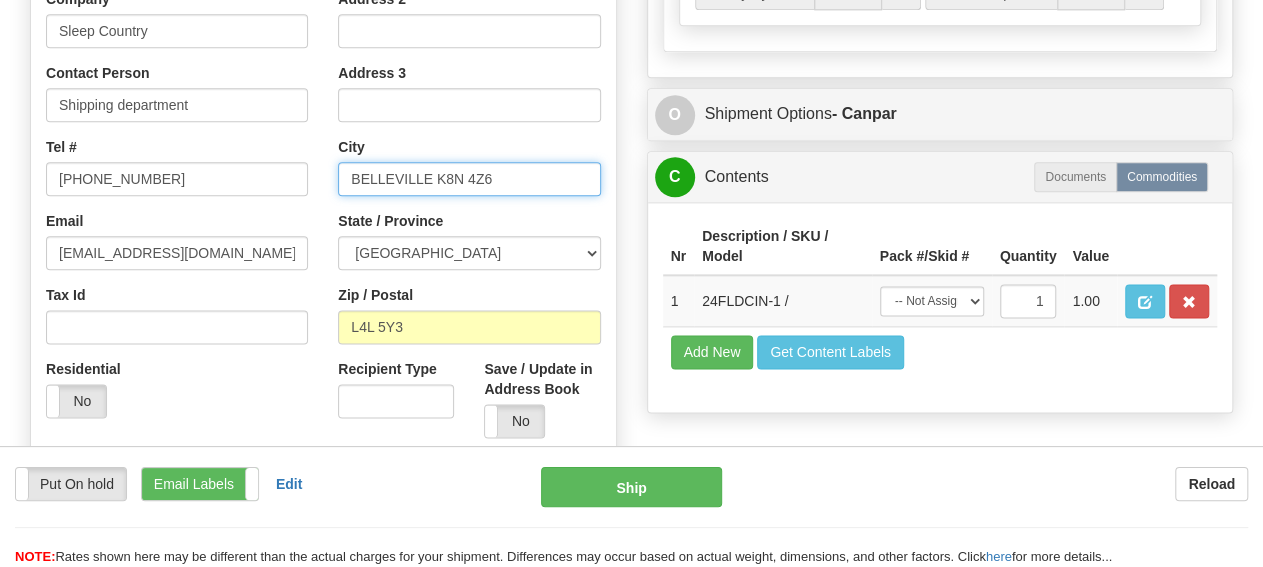 drag, startPoint x: 512, startPoint y: 174, endPoint x: 438, endPoint y: 177, distance: 74.06078 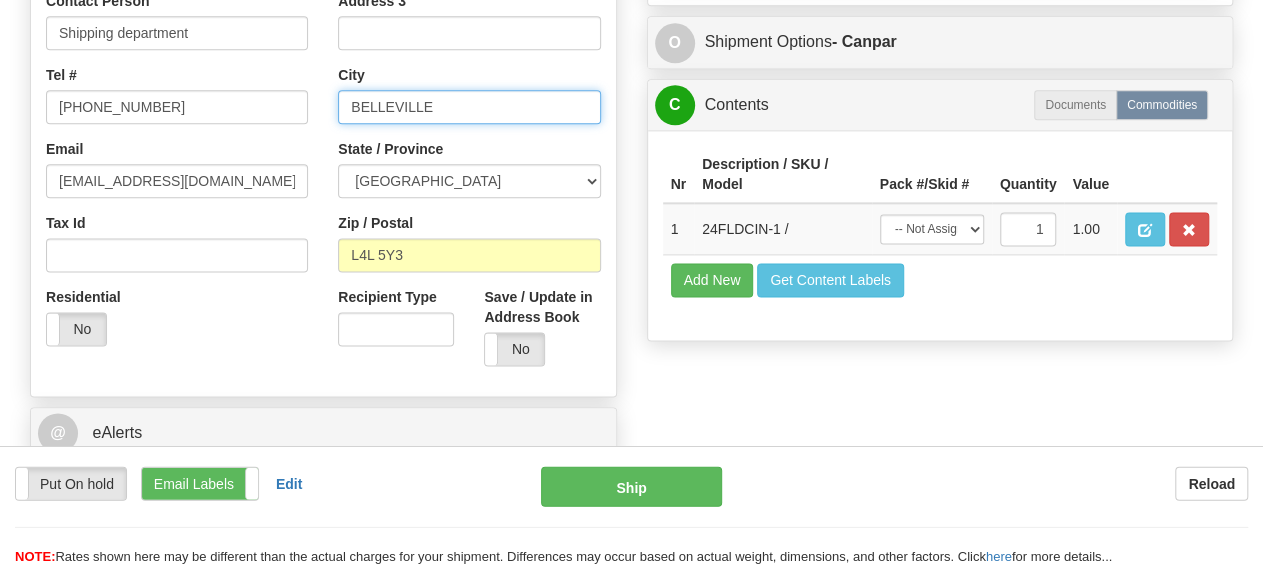 scroll, scrollTop: 1248, scrollLeft: 0, axis: vertical 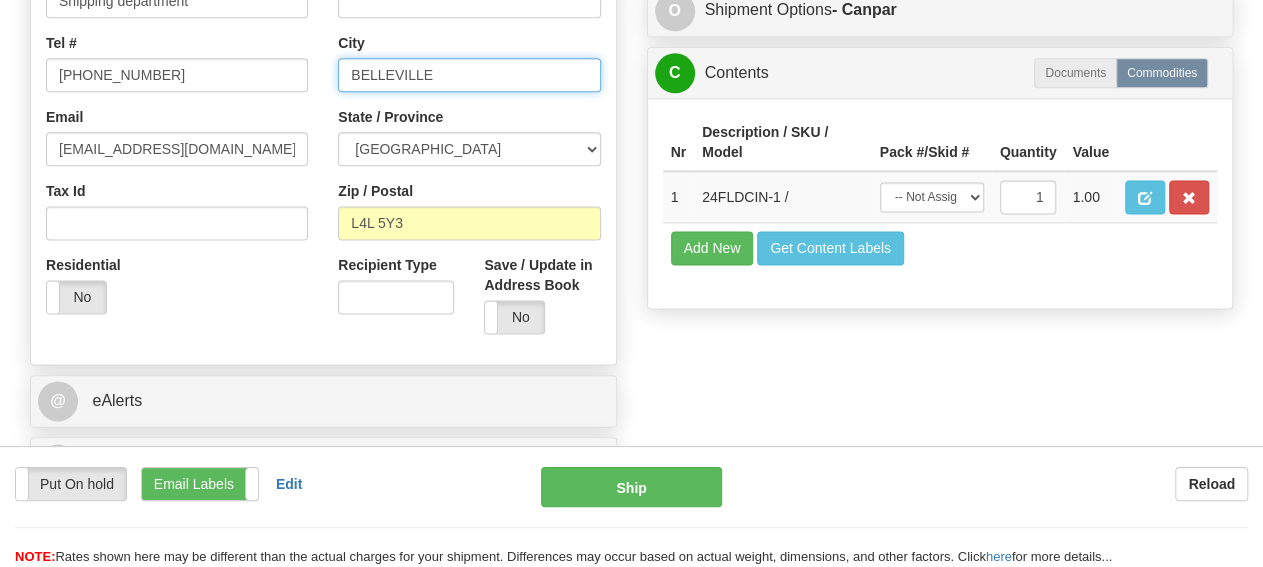 type on "BELLEVILLE" 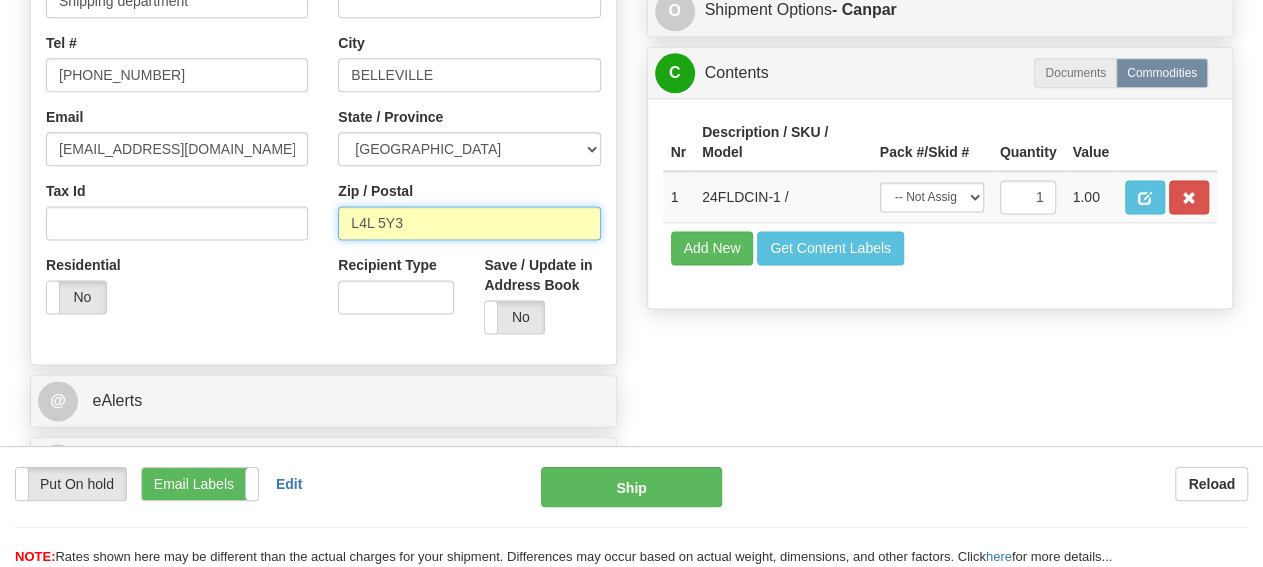 drag, startPoint x: 452, startPoint y: 225, endPoint x: 188, endPoint y: 223, distance: 264.00757 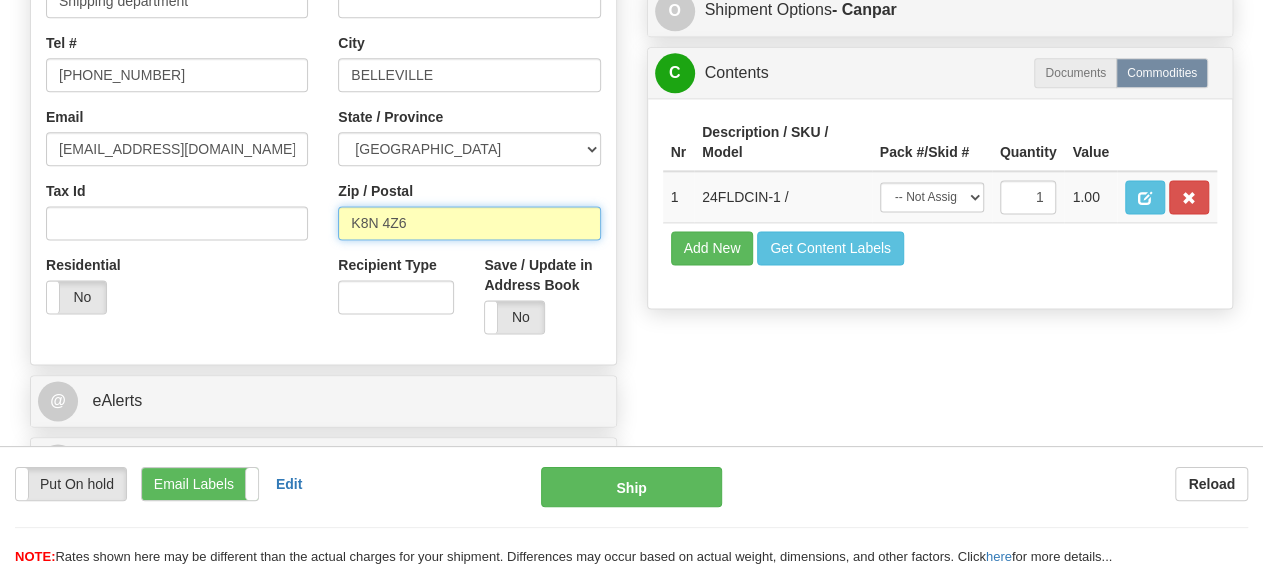 type on "K8N 4Z6" 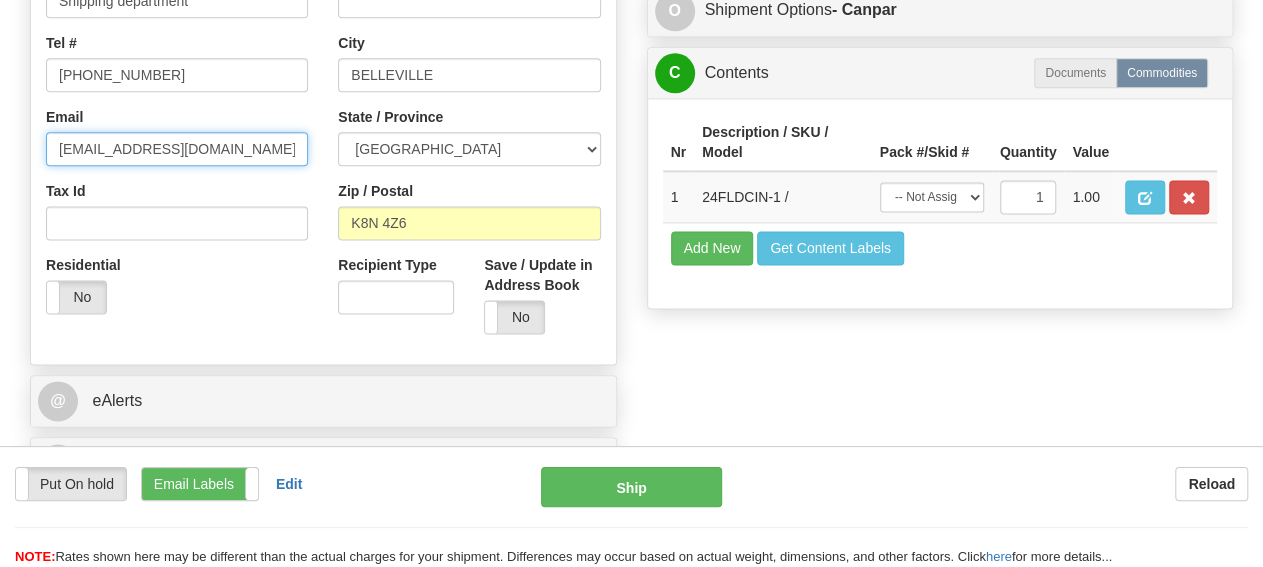 drag, startPoint x: 251, startPoint y: 145, endPoint x: -75, endPoint y: 155, distance: 326.15335 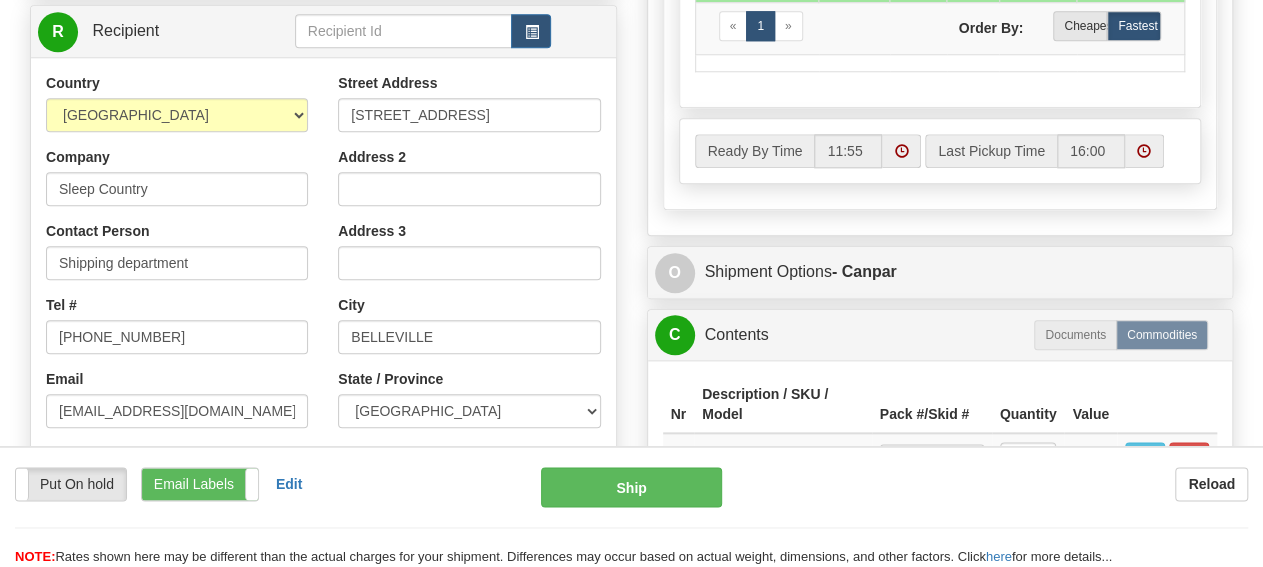 scroll, scrollTop: 1040, scrollLeft: 0, axis: vertical 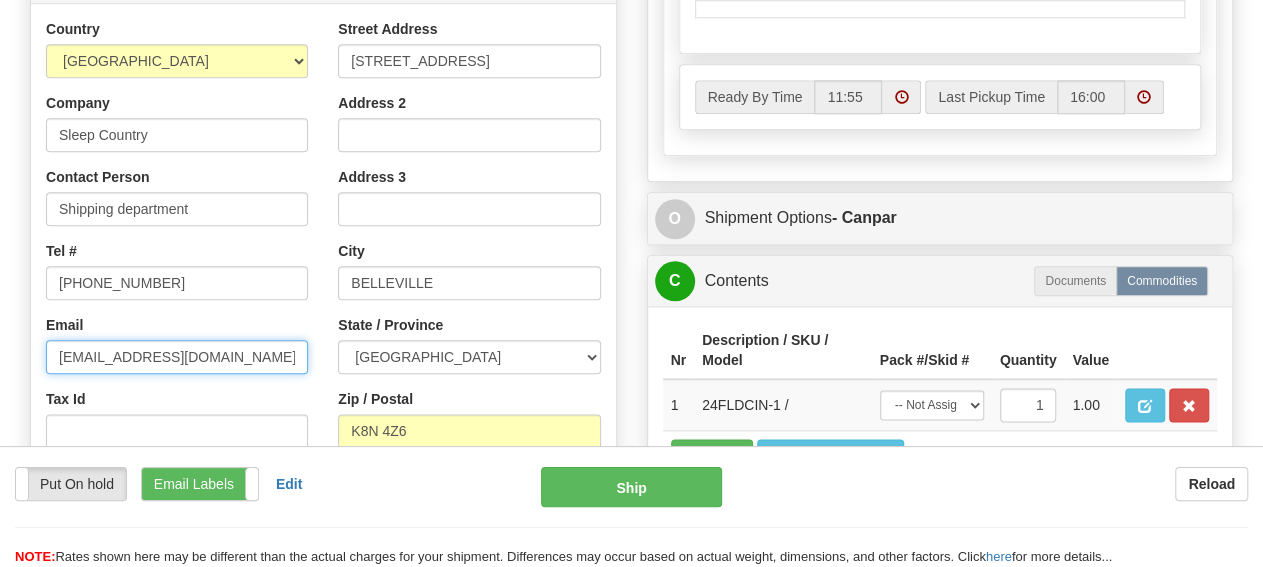 click on "[EMAIL_ADDRESS][DOMAIN_NAME]" at bounding box center (177, 357) 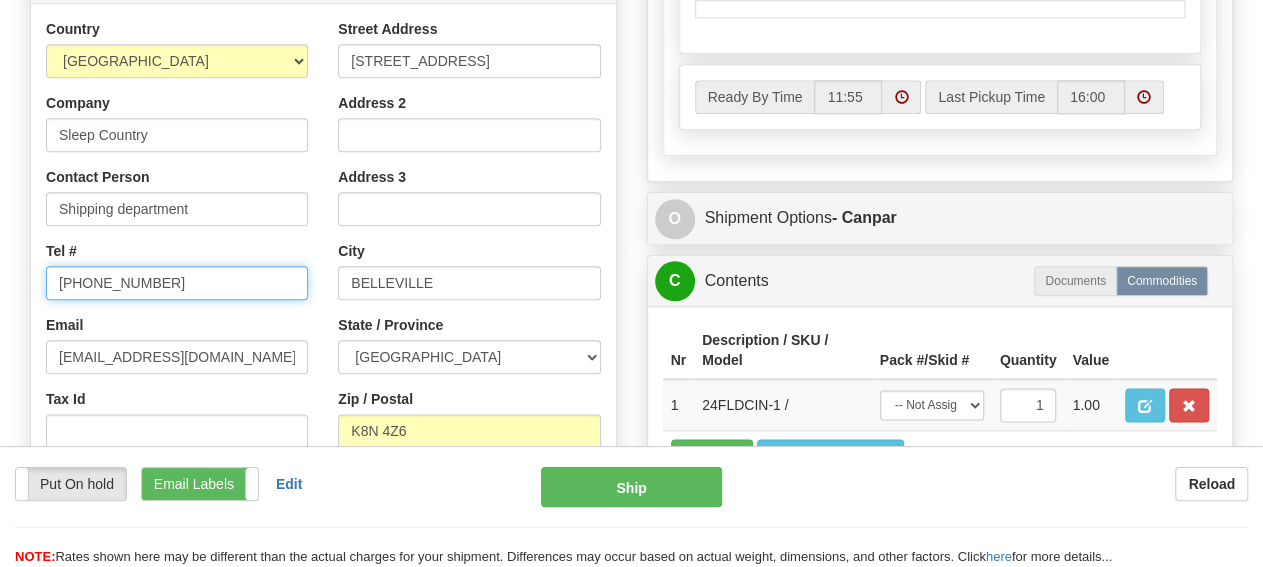 drag, startPoint x: 234, startPoint y: 287, endPoint x: -27, endPoint y: 283, distance: 261.03064 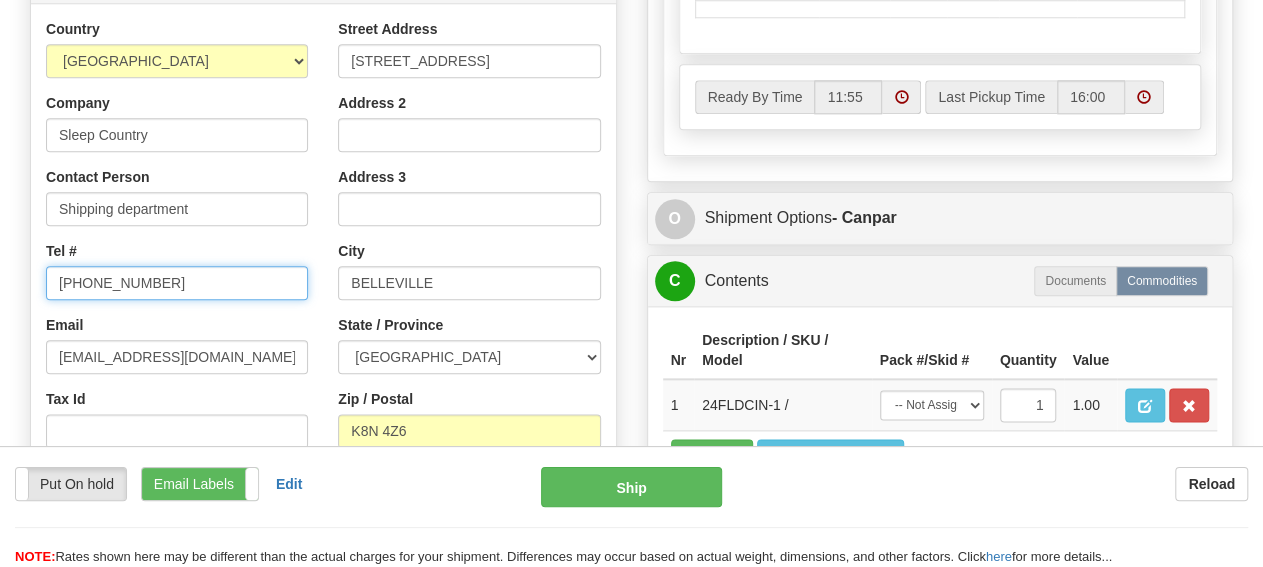 type on "[PHONE_NUMBER]" 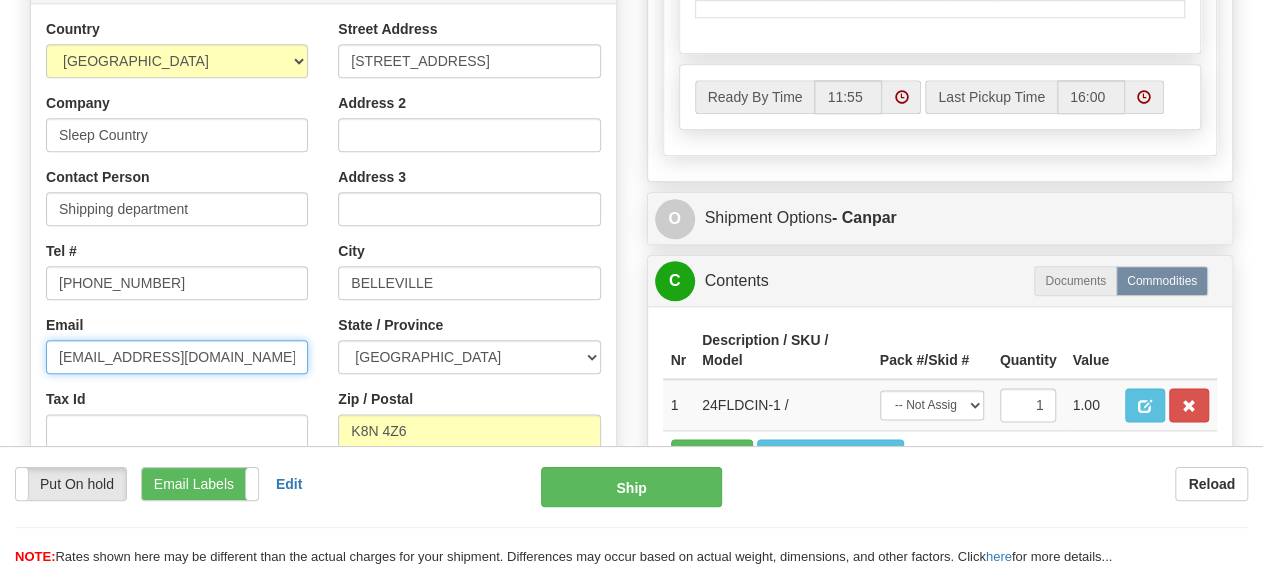 drag, startPoint x: 273, startPoint y: 357, endPoint x: -75, endPoint y: 344, distance: 348.24274 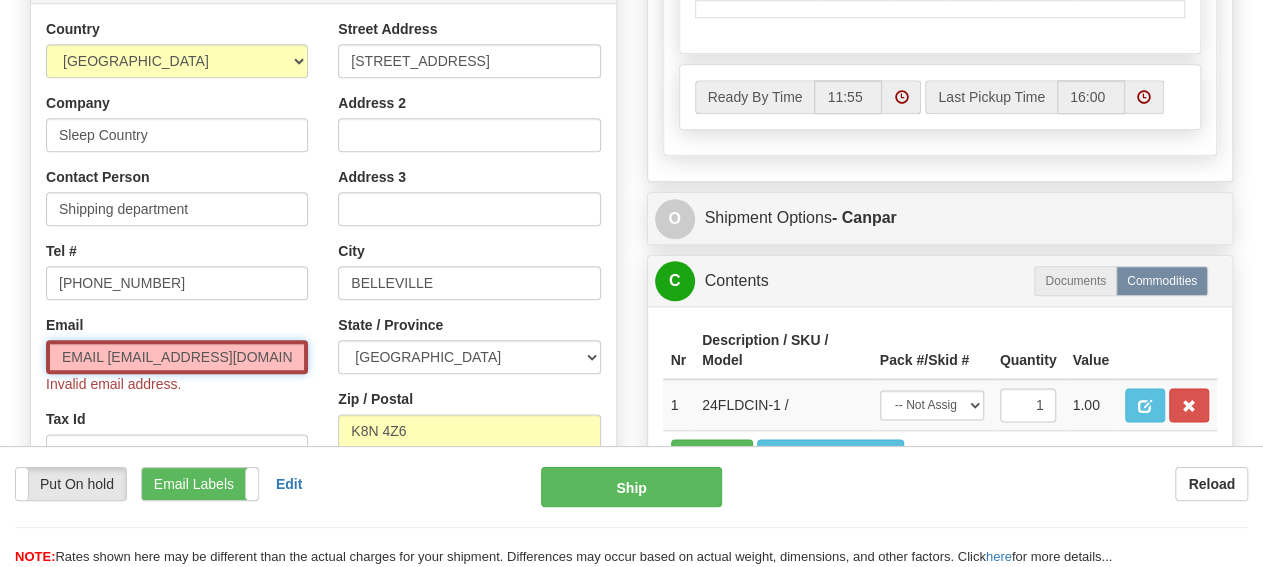 click on "EMAIL [EMAIL_ADDRESS][DOMAIN_NAME]" at bounding box center (177, 357) 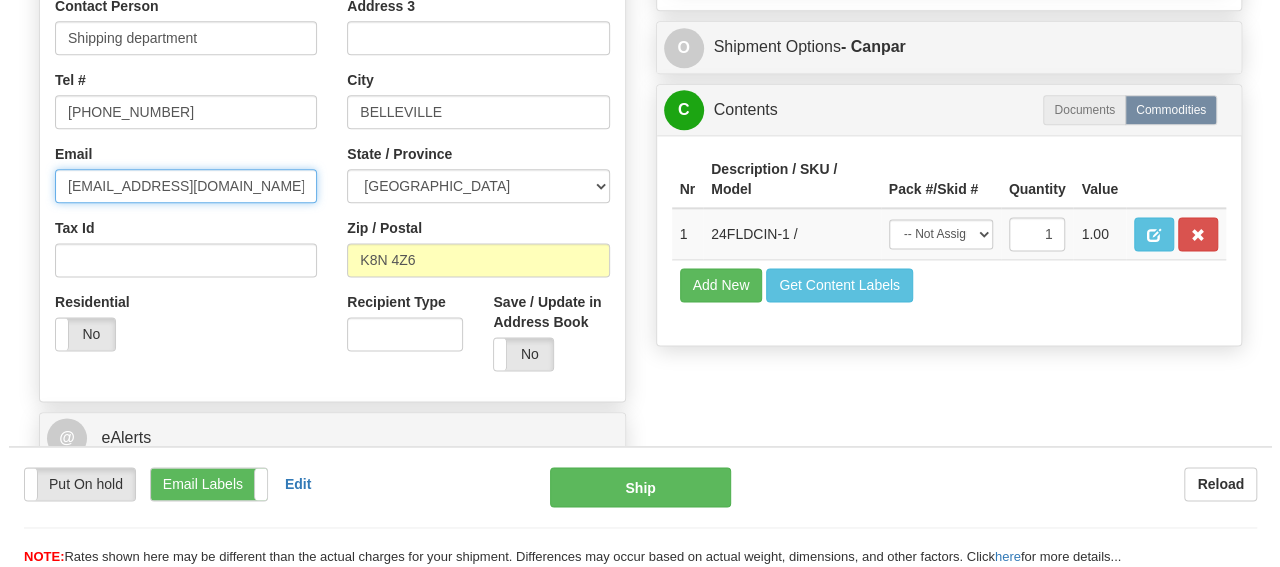 scroll, scrollTop: 1248, scrollLeft: 0, axis: vertical 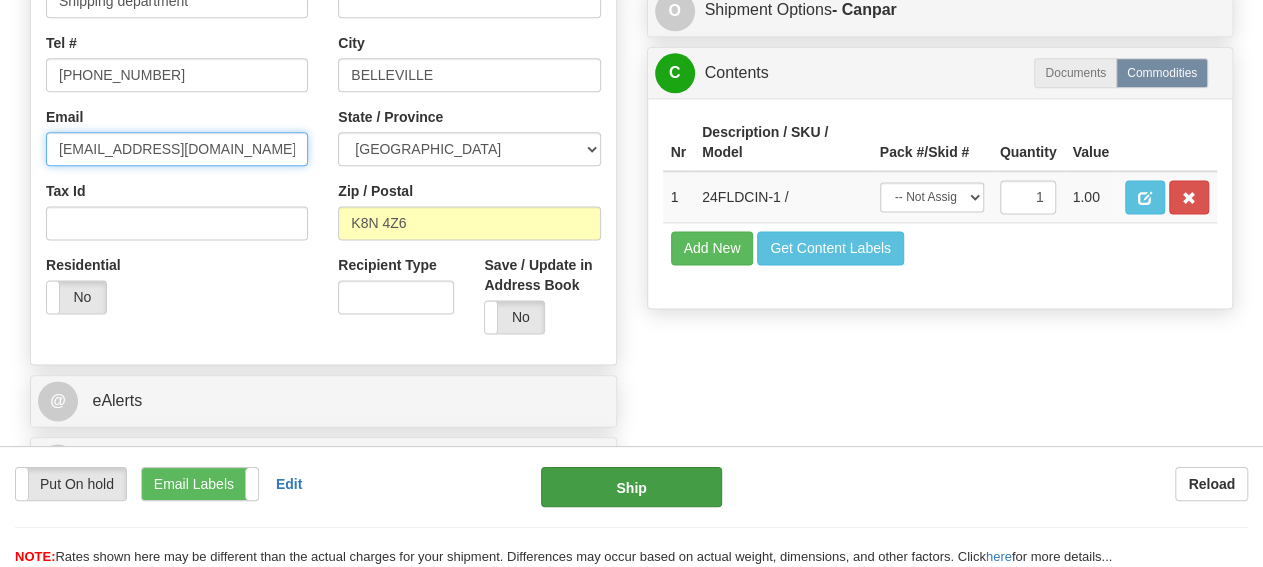 type on "[EMAIL_ADDRESS][DOMAIN_NAME]" 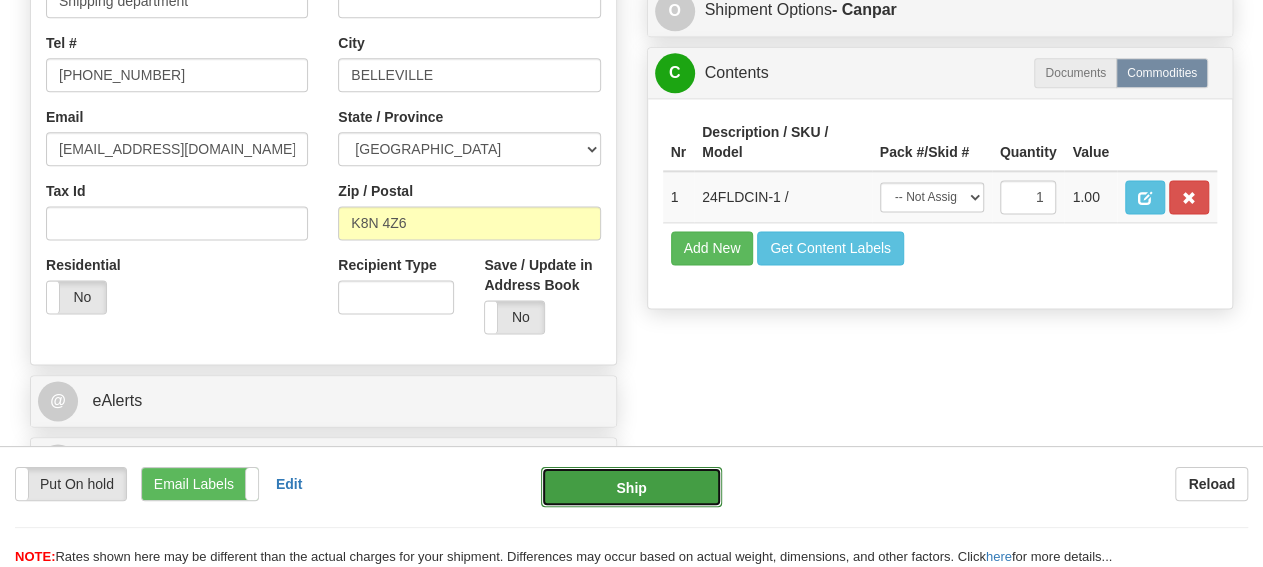 click on "Ship" at bounding box center [631, 487] 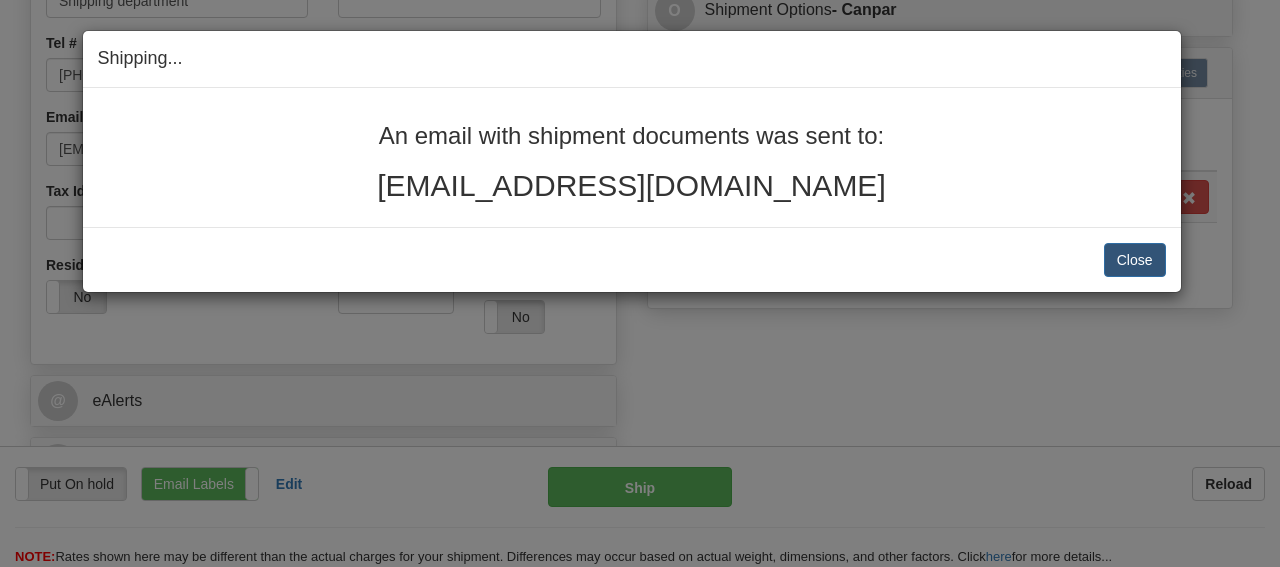 drag, startPoint x: 711, startPoint y: 366, endPoint x: 759, endPoint y: 369, distance: 48.09366 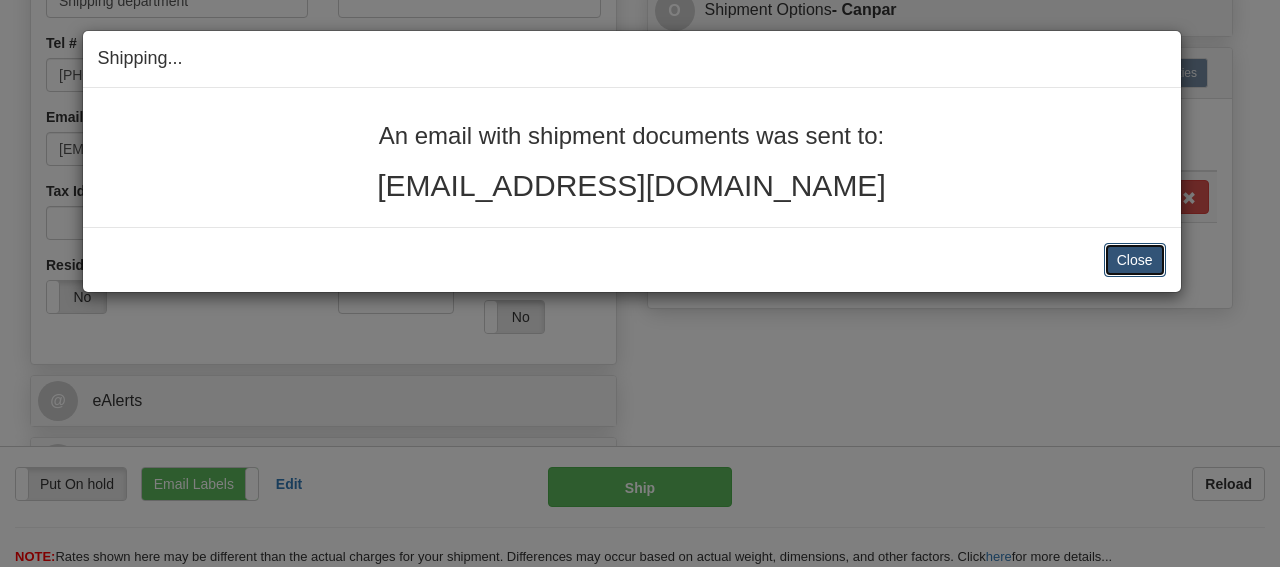 click on "Close" at bounding box center [1135, 260] 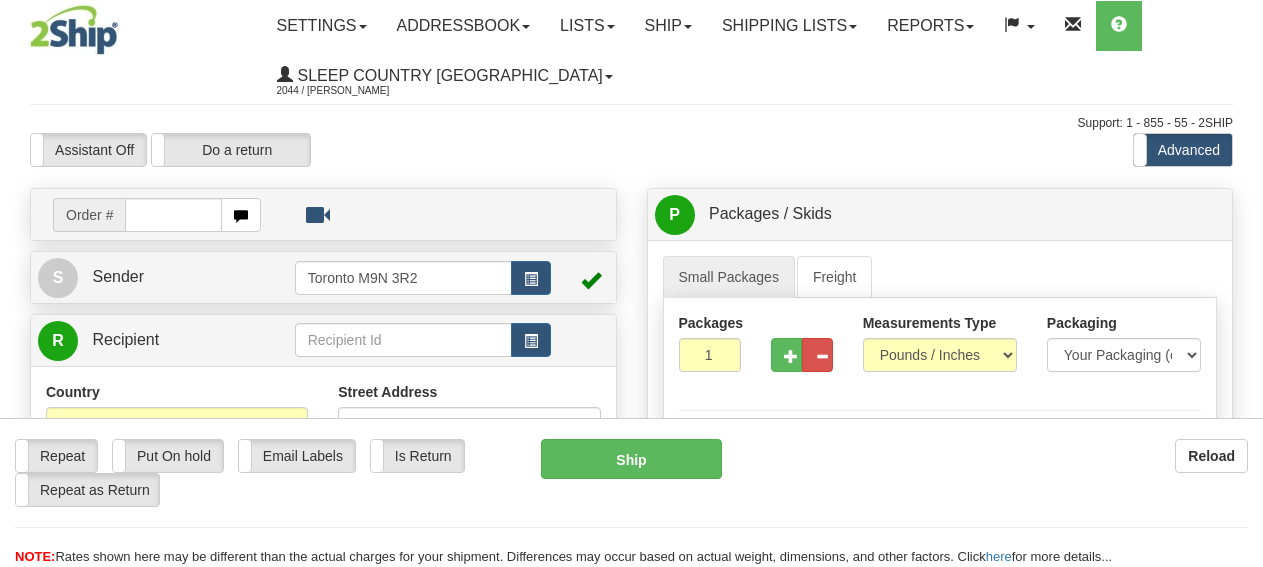 scroll, scrollTop: 0, scrollLeft: 0, axis: both 